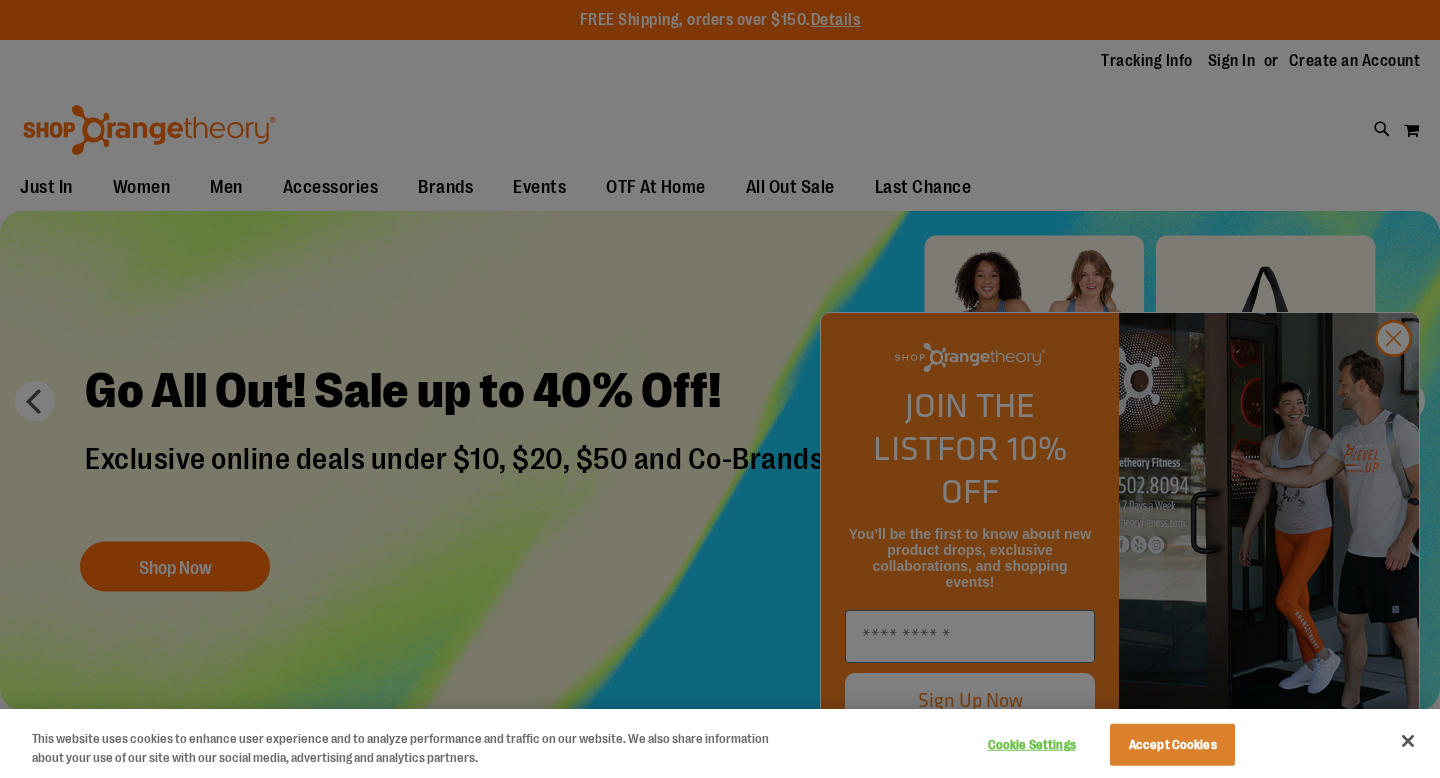 scroll, scrollTop: 0, scrollLeft: 0, axis: both 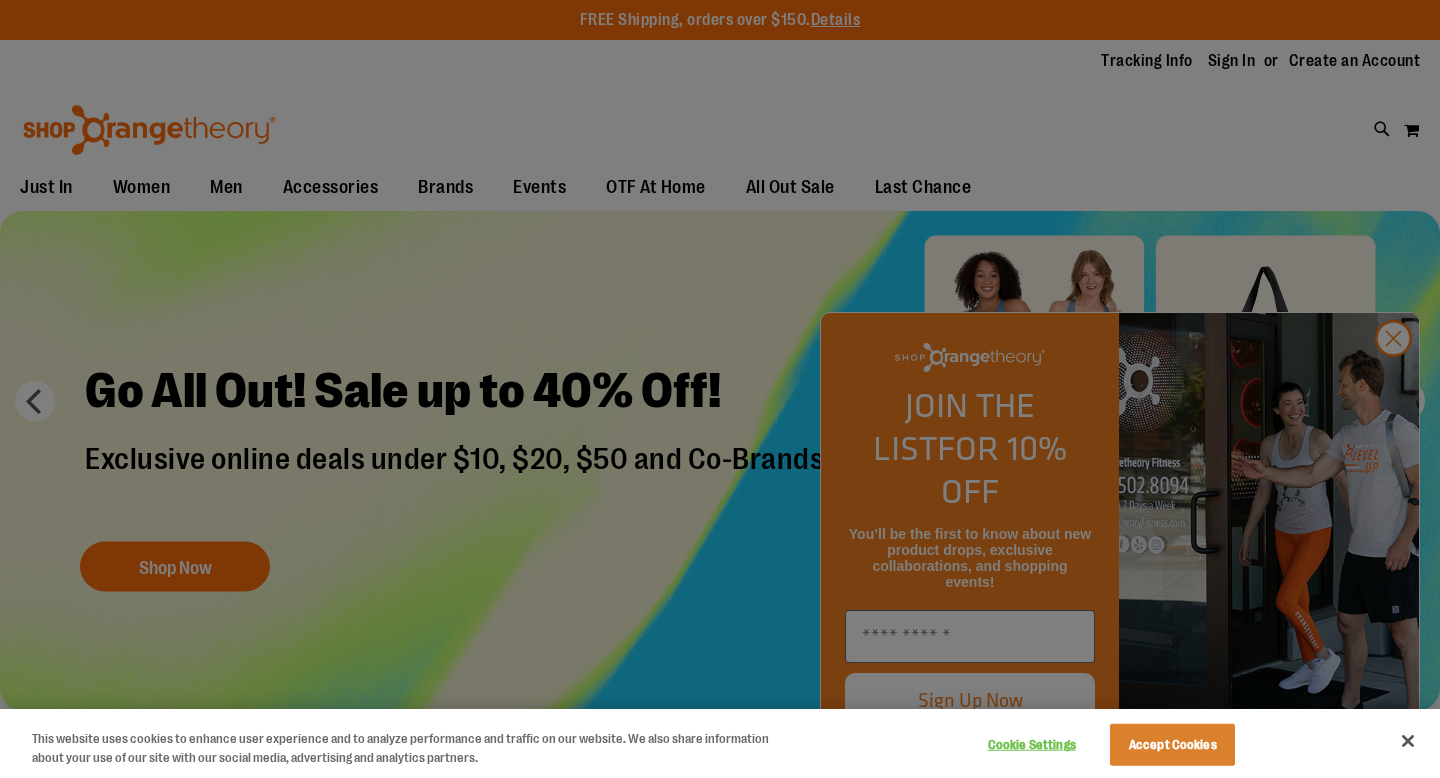 type on "**********" 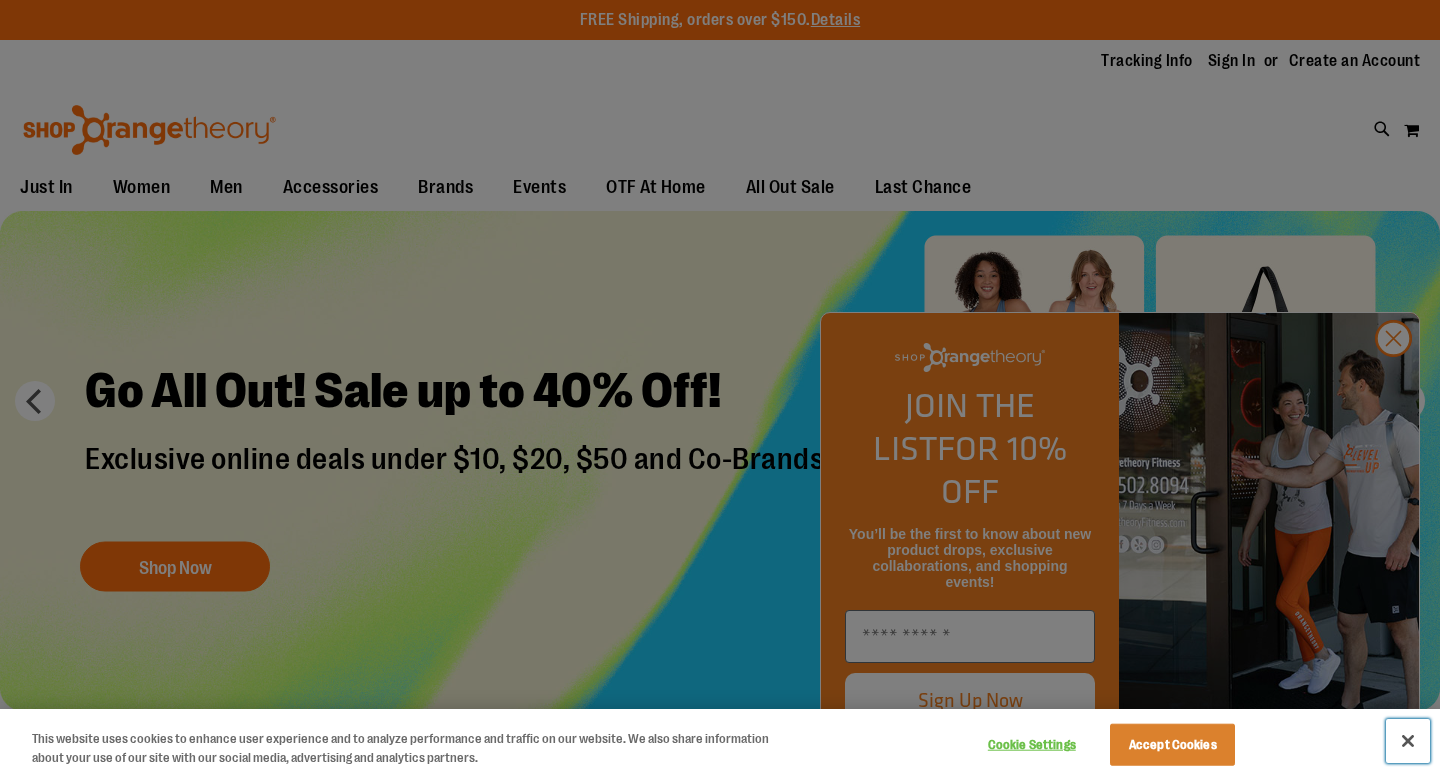 click at bounding box center (1408, 741) 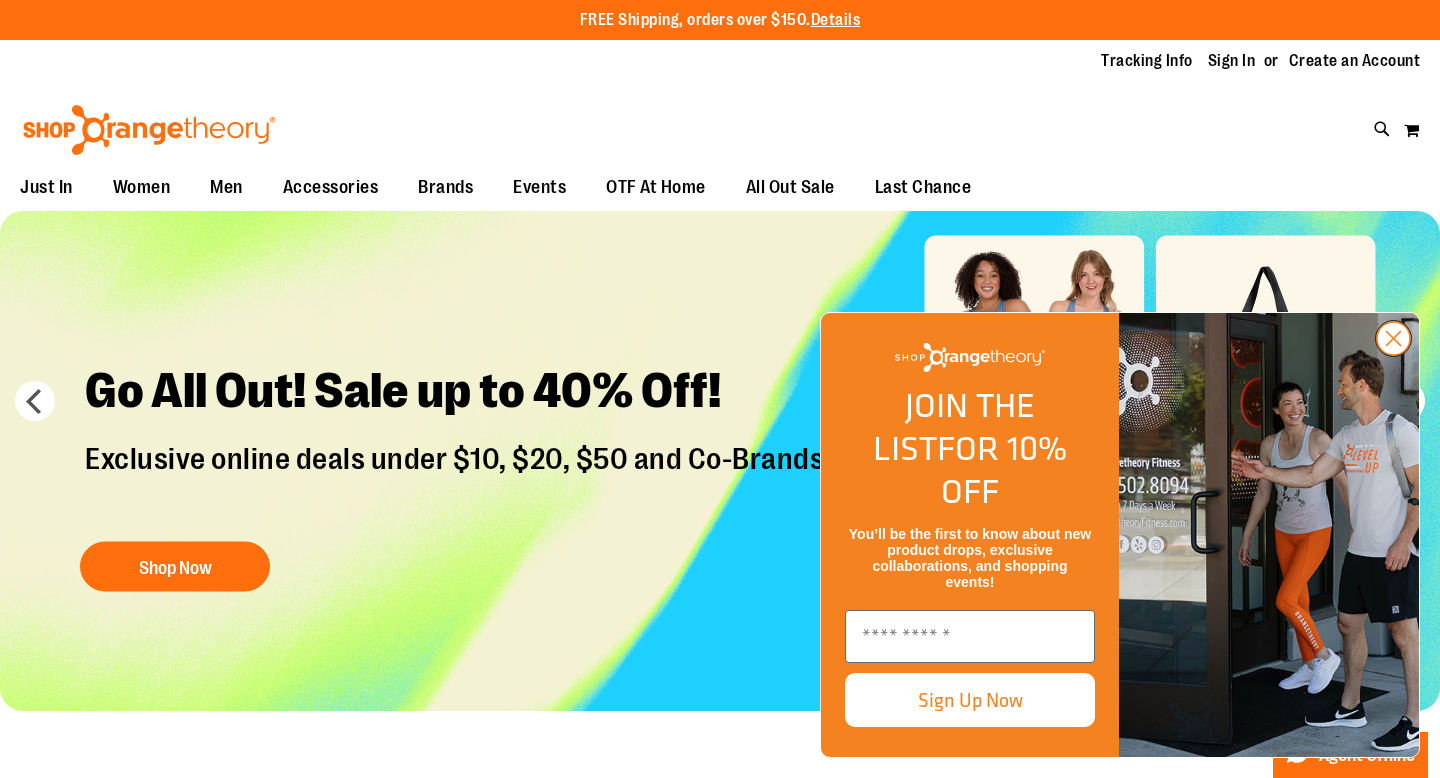 click 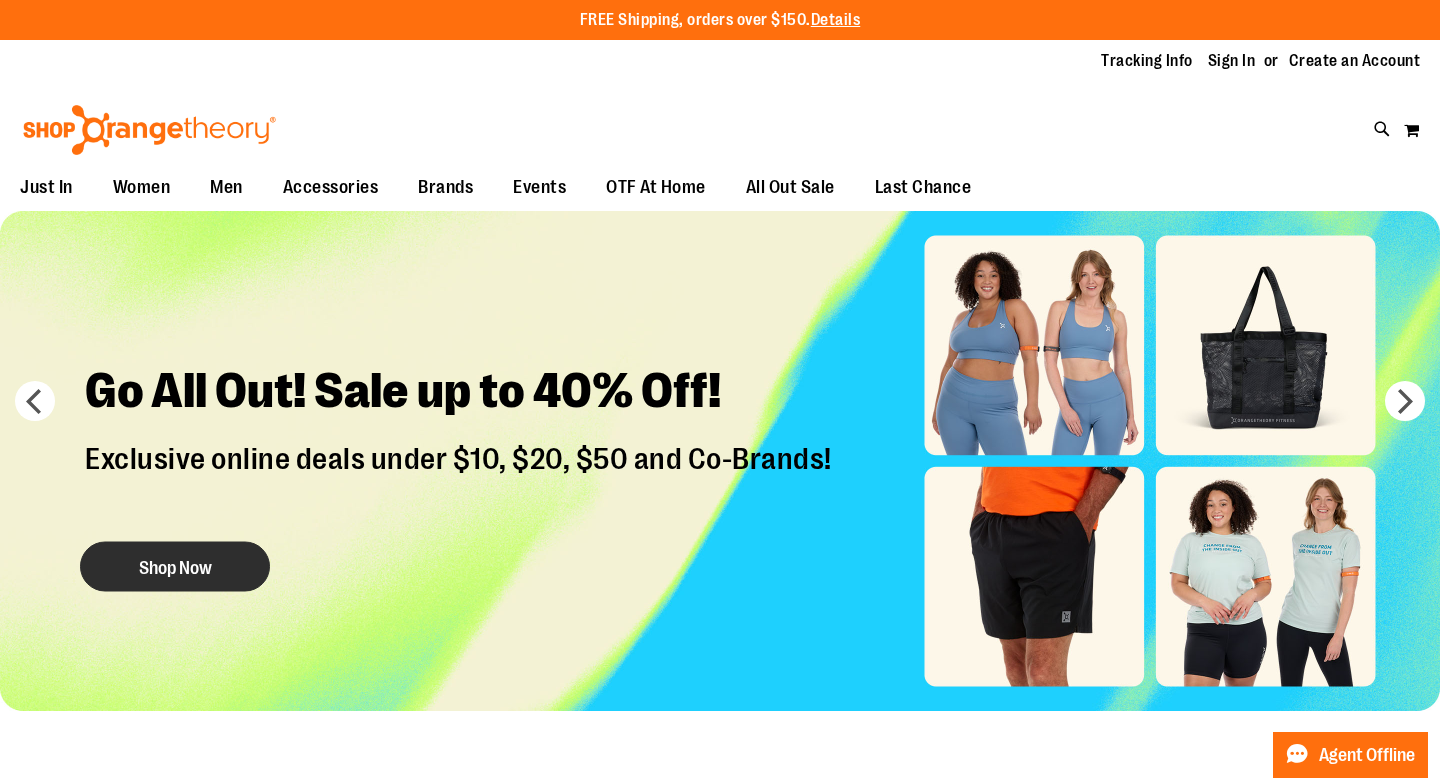 click on "Shop Now" at bounding box center (175, 566) 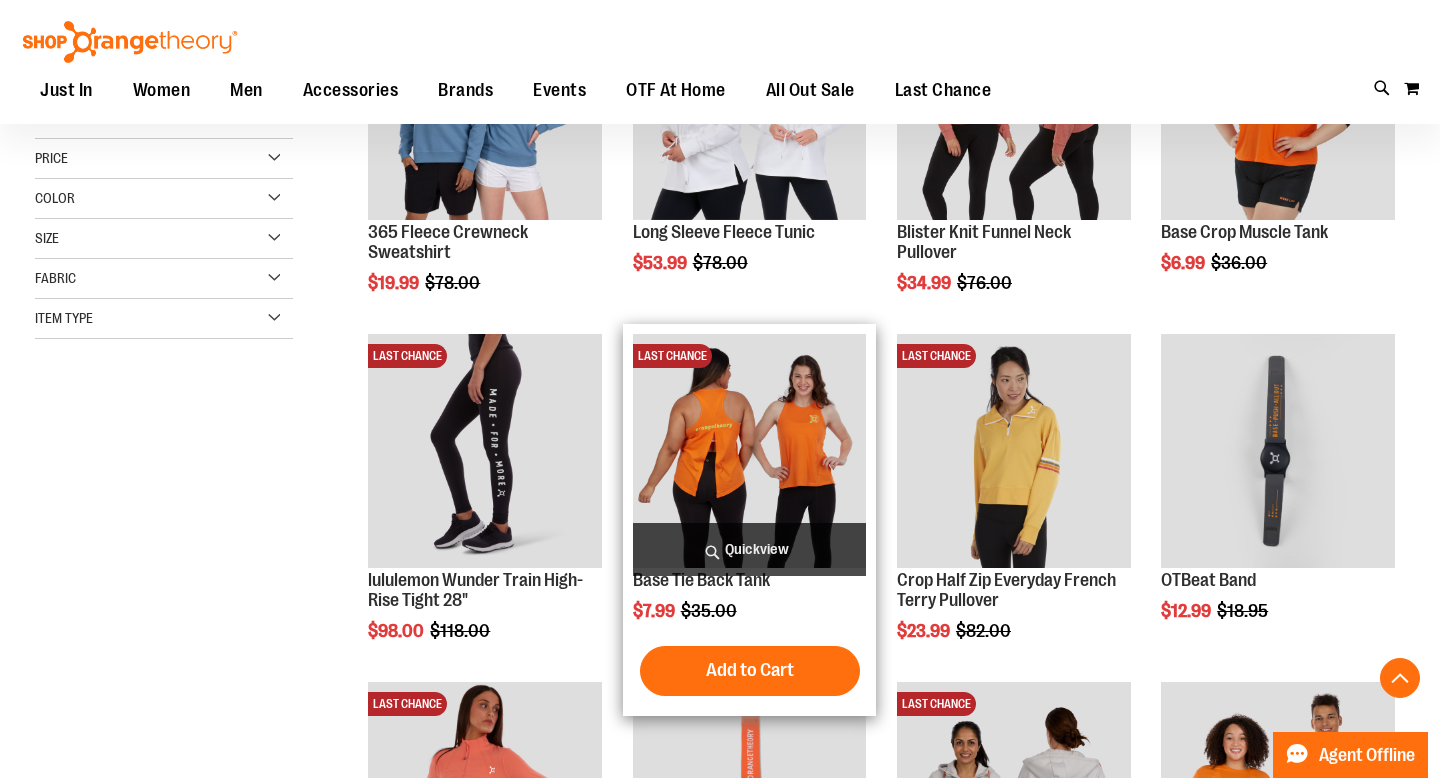 scroll, scrollTop: 417, scrollLeft: 0, axis: vertical 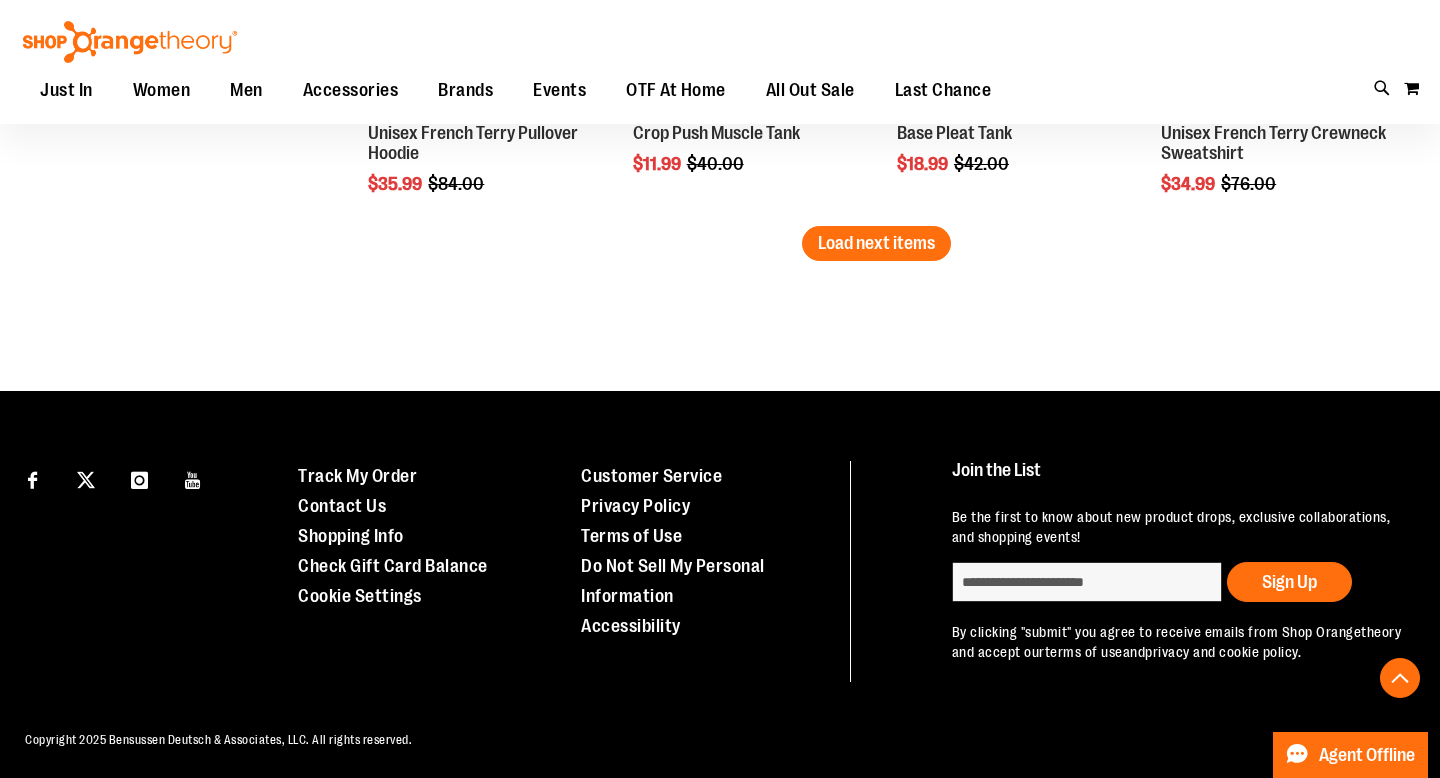 type on "**********" 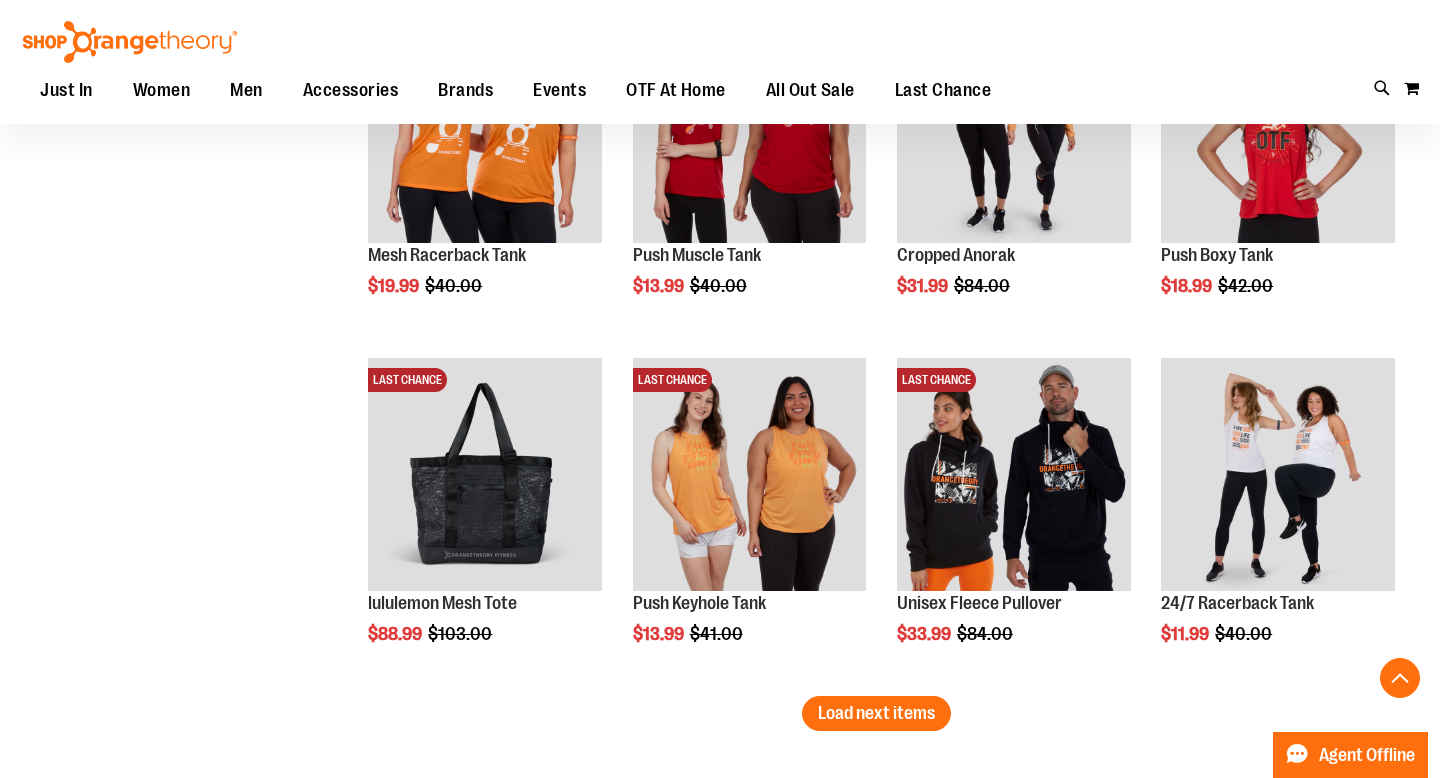 scroll, scrollTop: 3874, scrollLeft: 0, axis: vertical 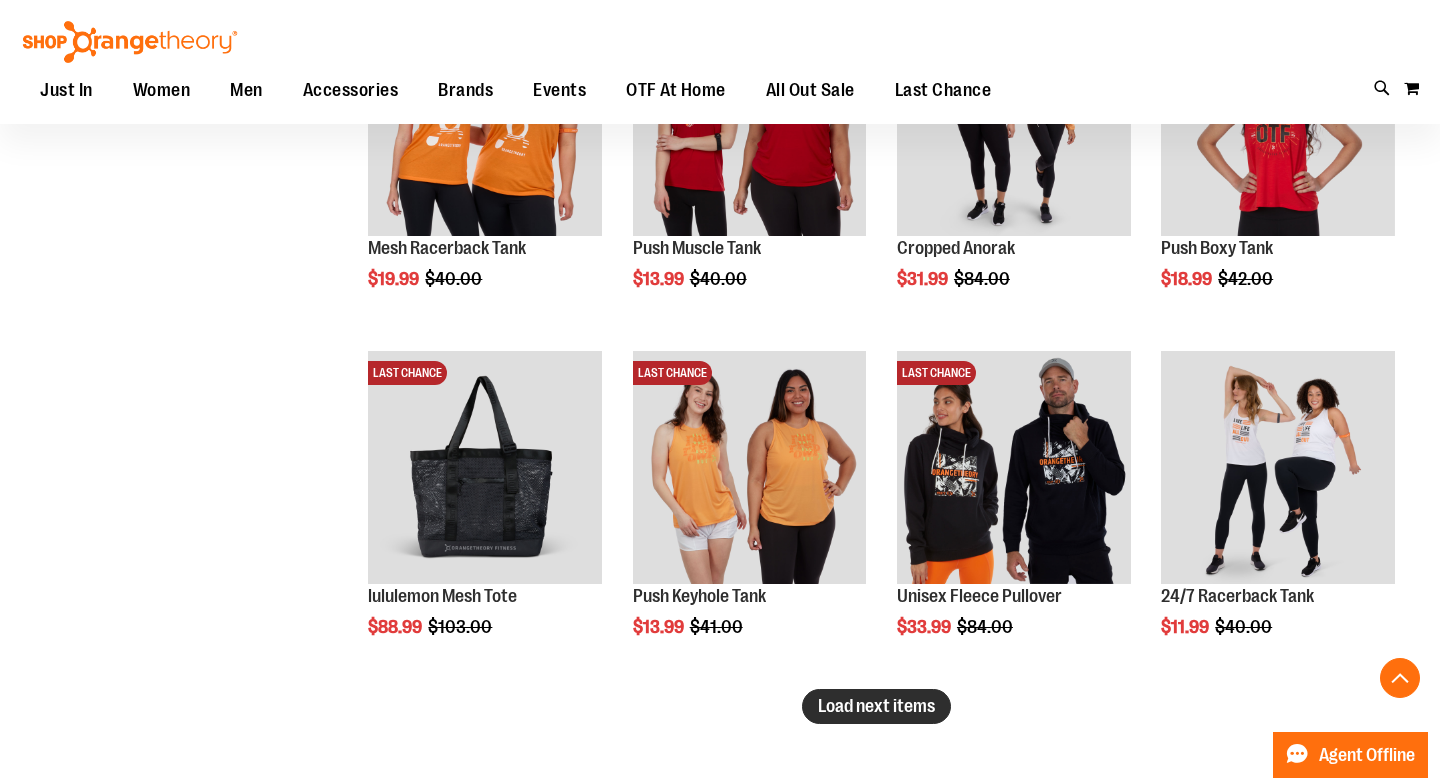 click on "Load next items" at bounding box center [876, 706] 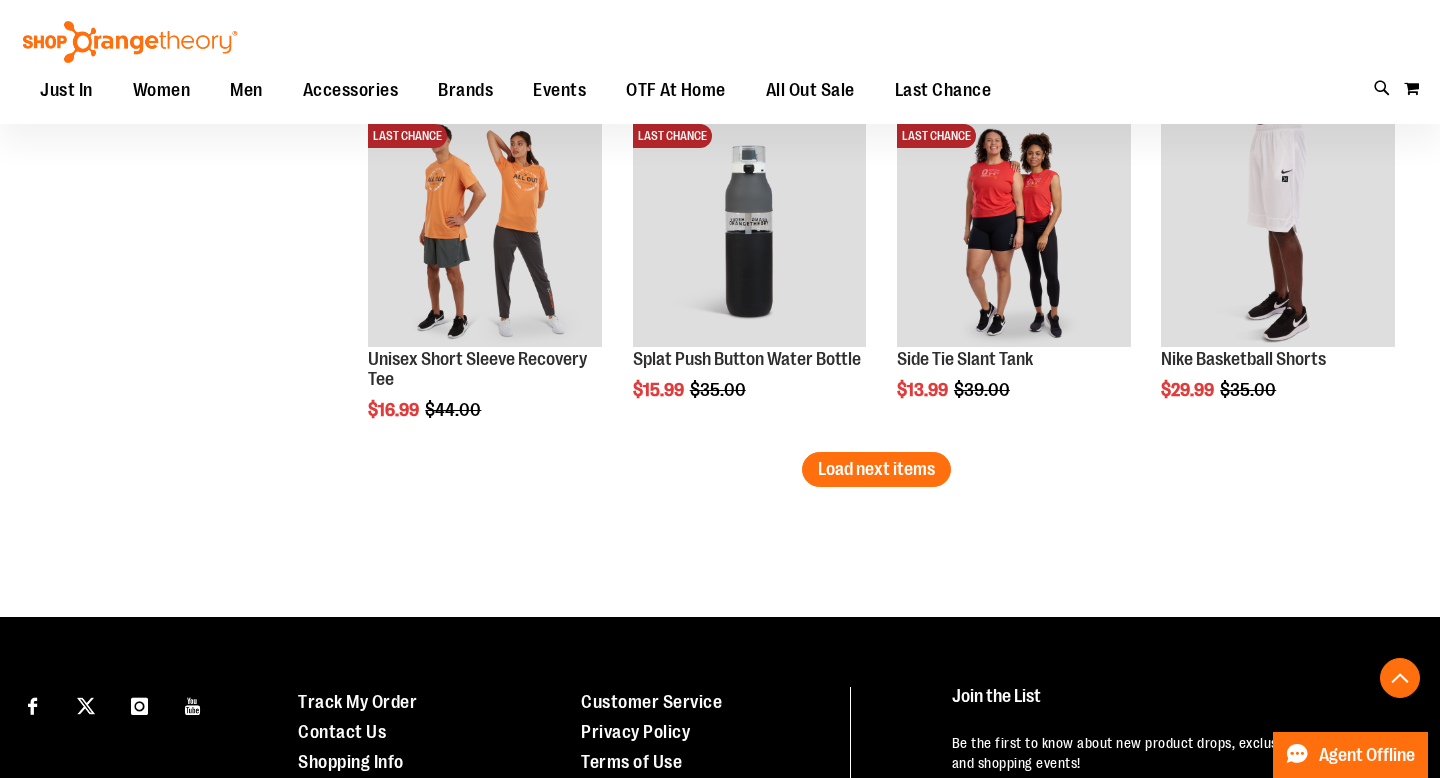 scroll, scrollTop: 5169, scrollLeft: 0, axis: vertical 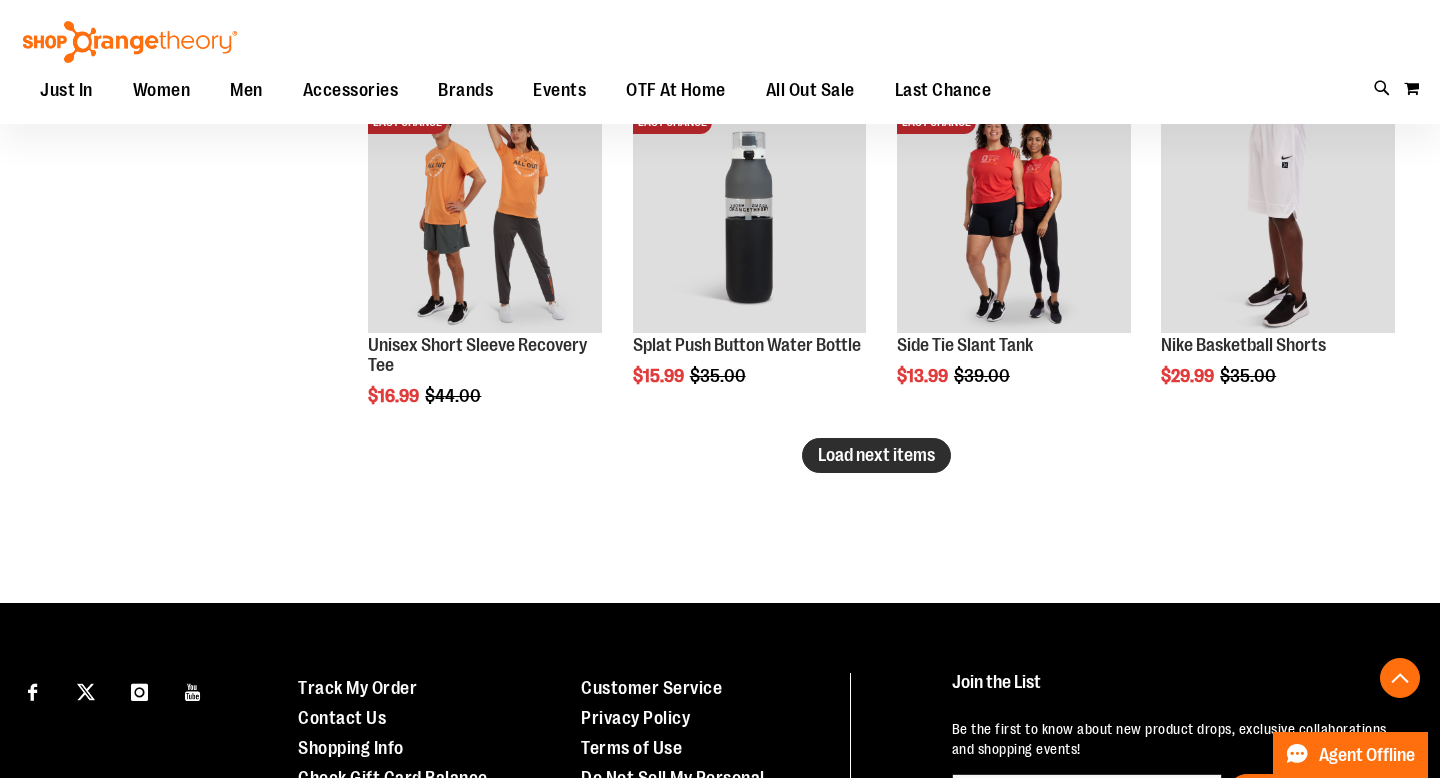 click on "Load next items" at bounding box center [876, 455] 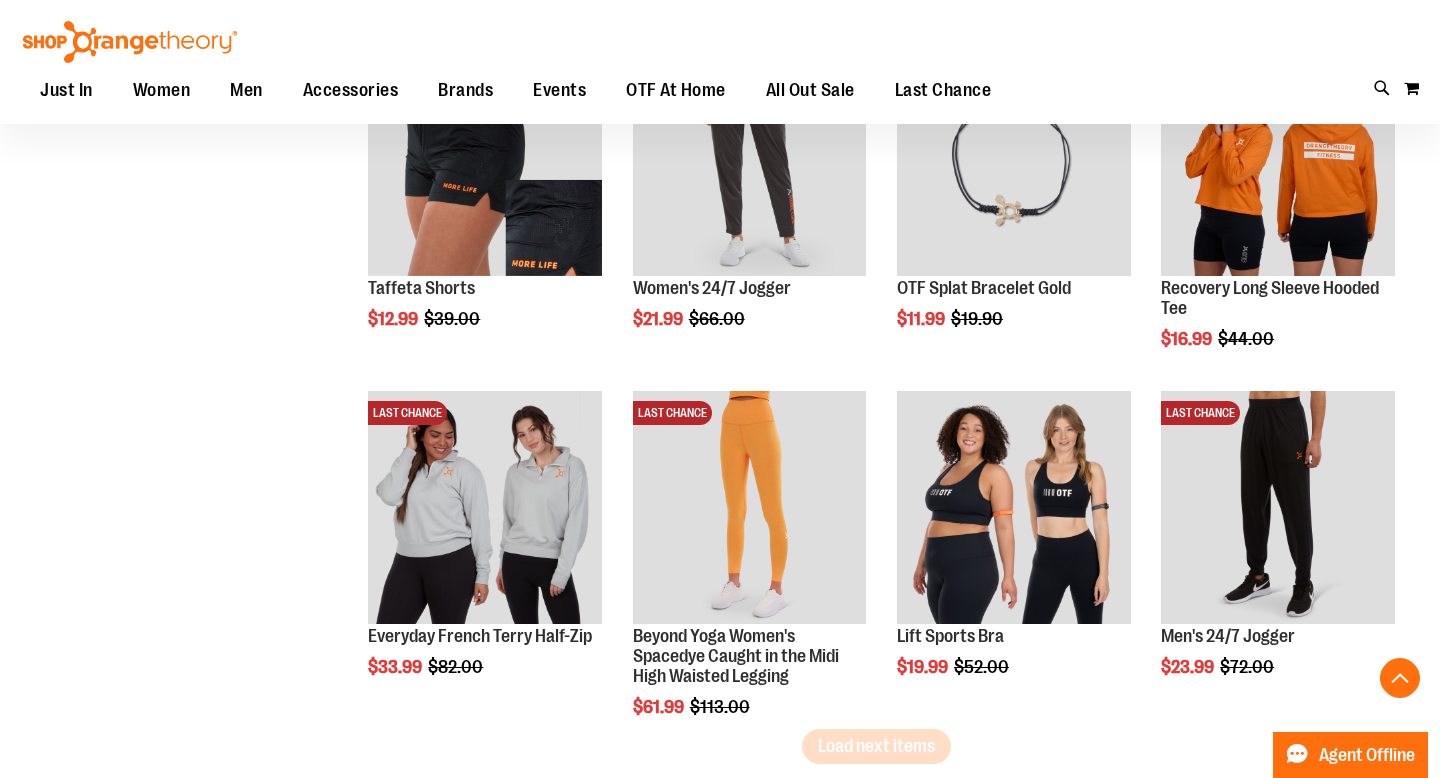 scroll, scrollTop: 6081, scrollLeft: 0, axis: vertical 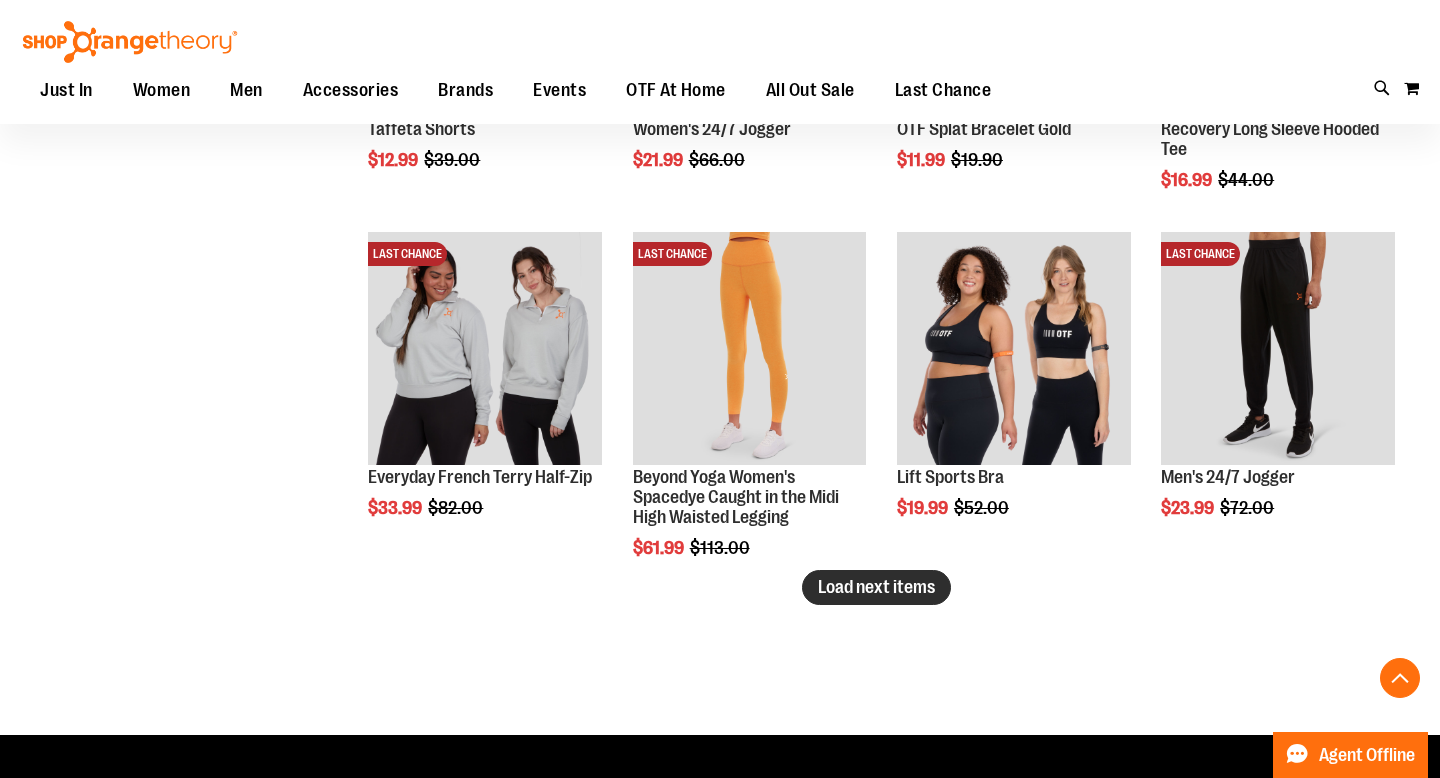 click on "Load next items" at bounding box center [876, 587] 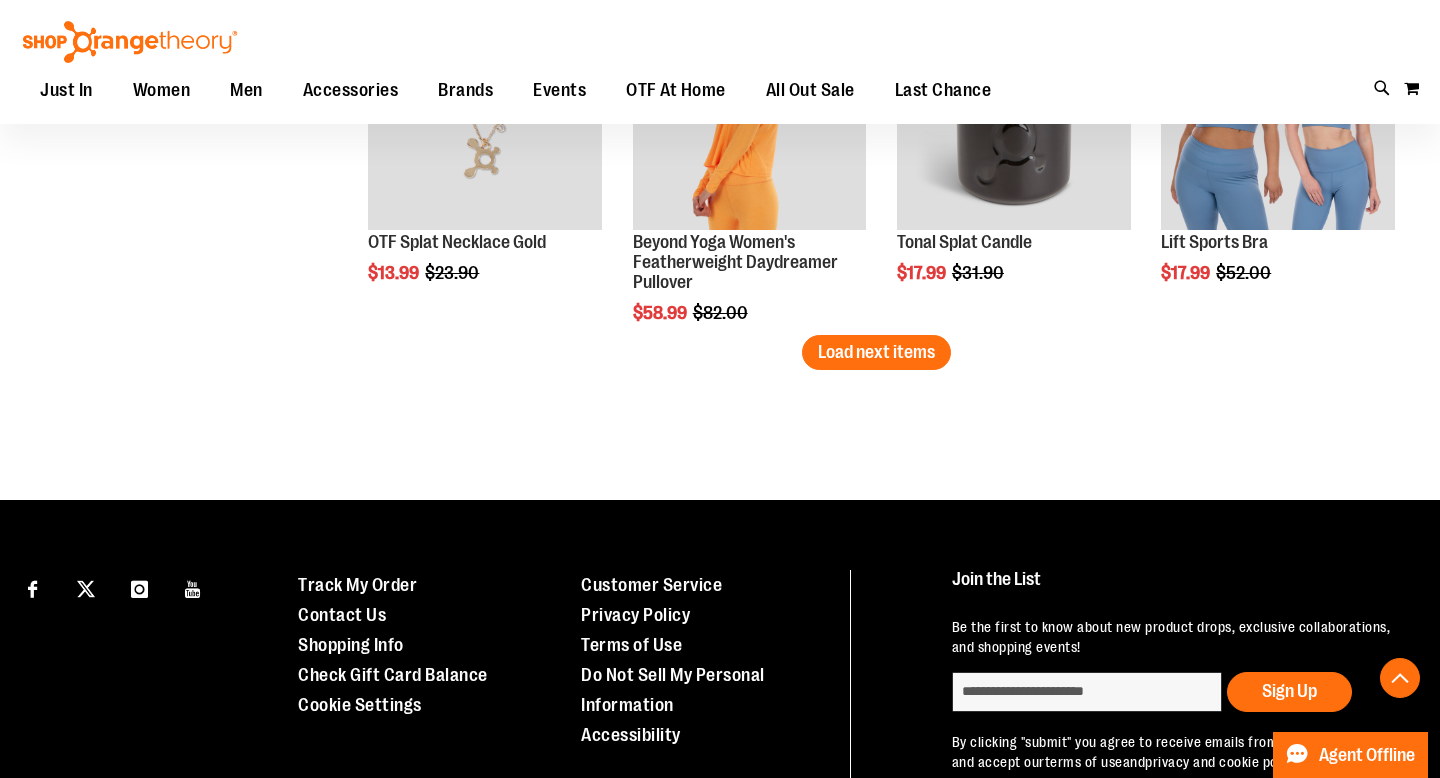 scroll, scrollTop: 7355, scrollLeft: 0, axis: vertical 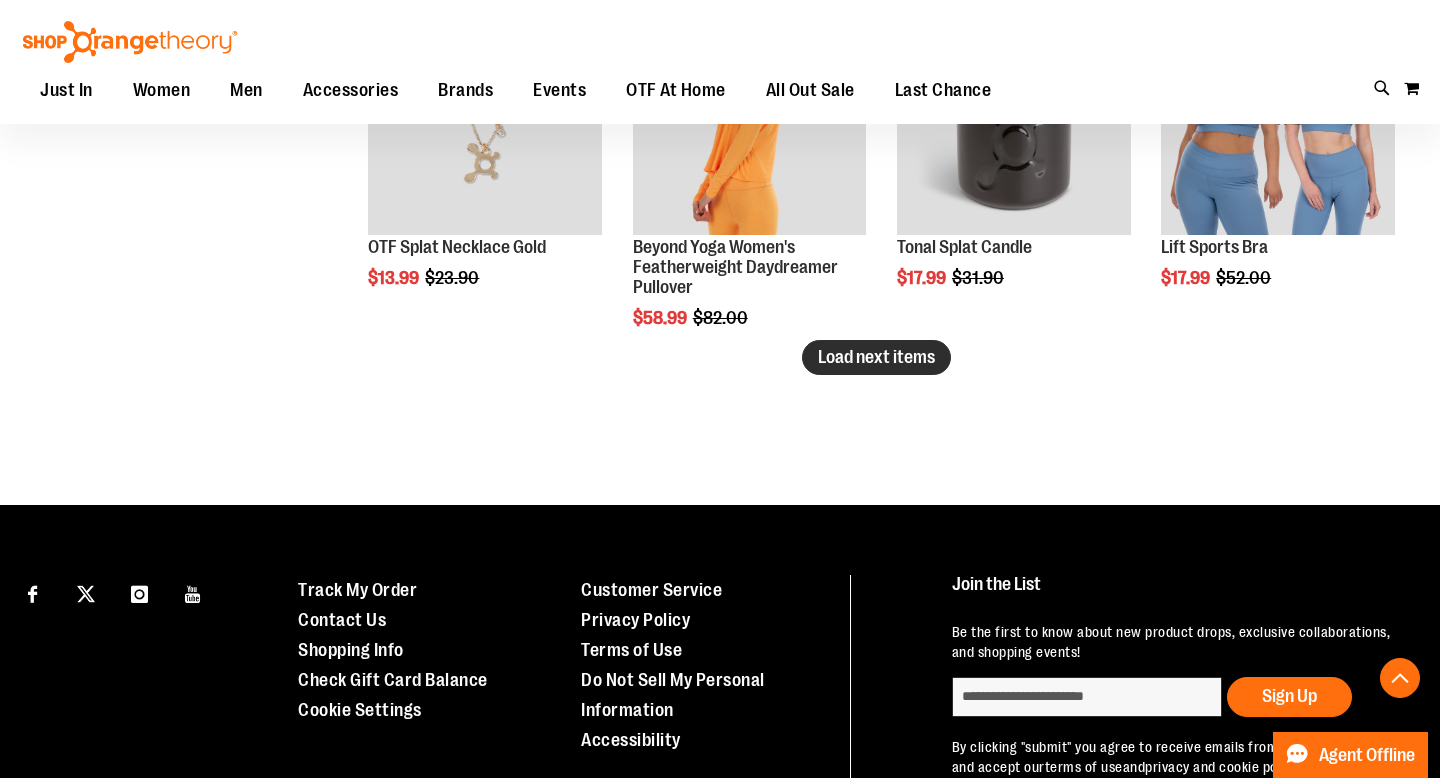 click on "Load next items" at bounding box center [876, 357] 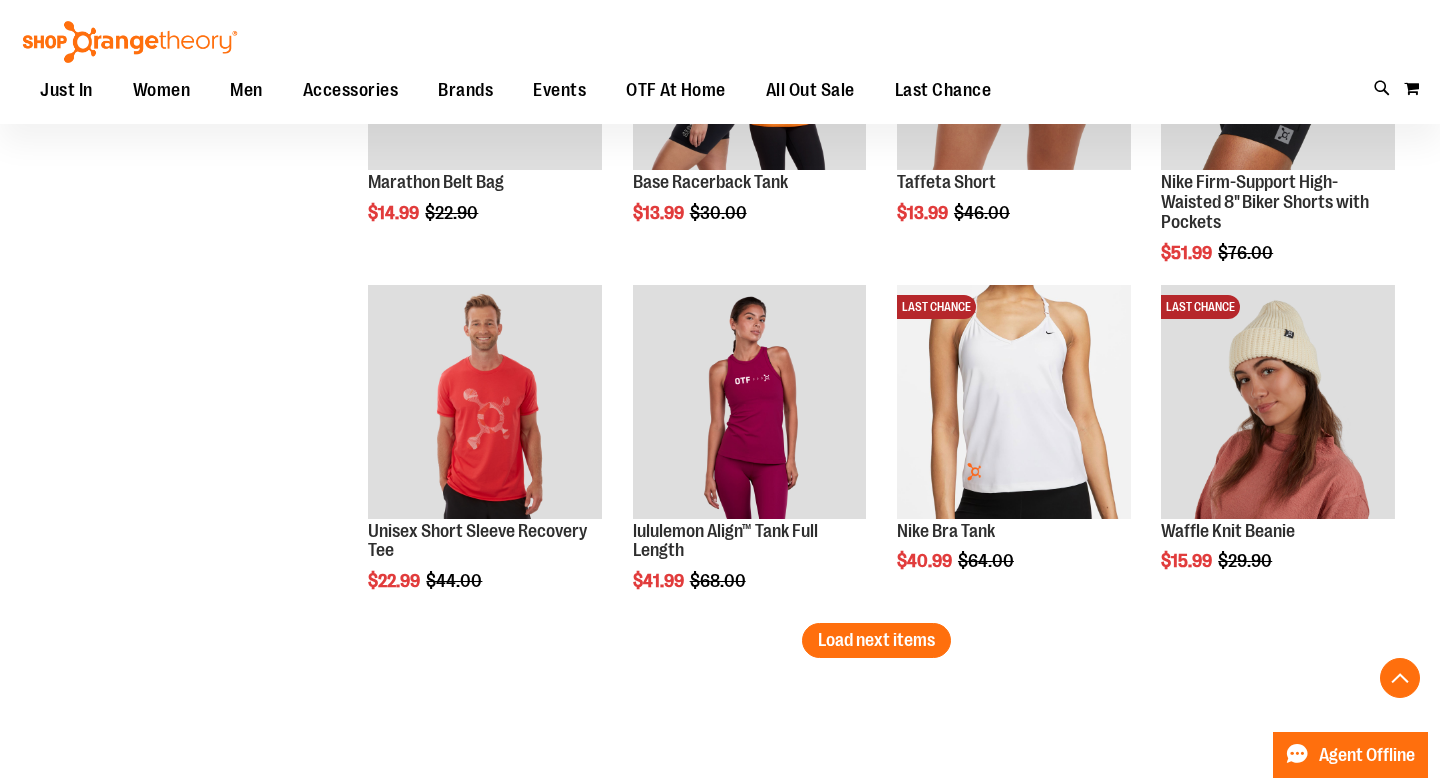 scroll, scrollTop: 8149, scrollLeft: 0, axis: vertical 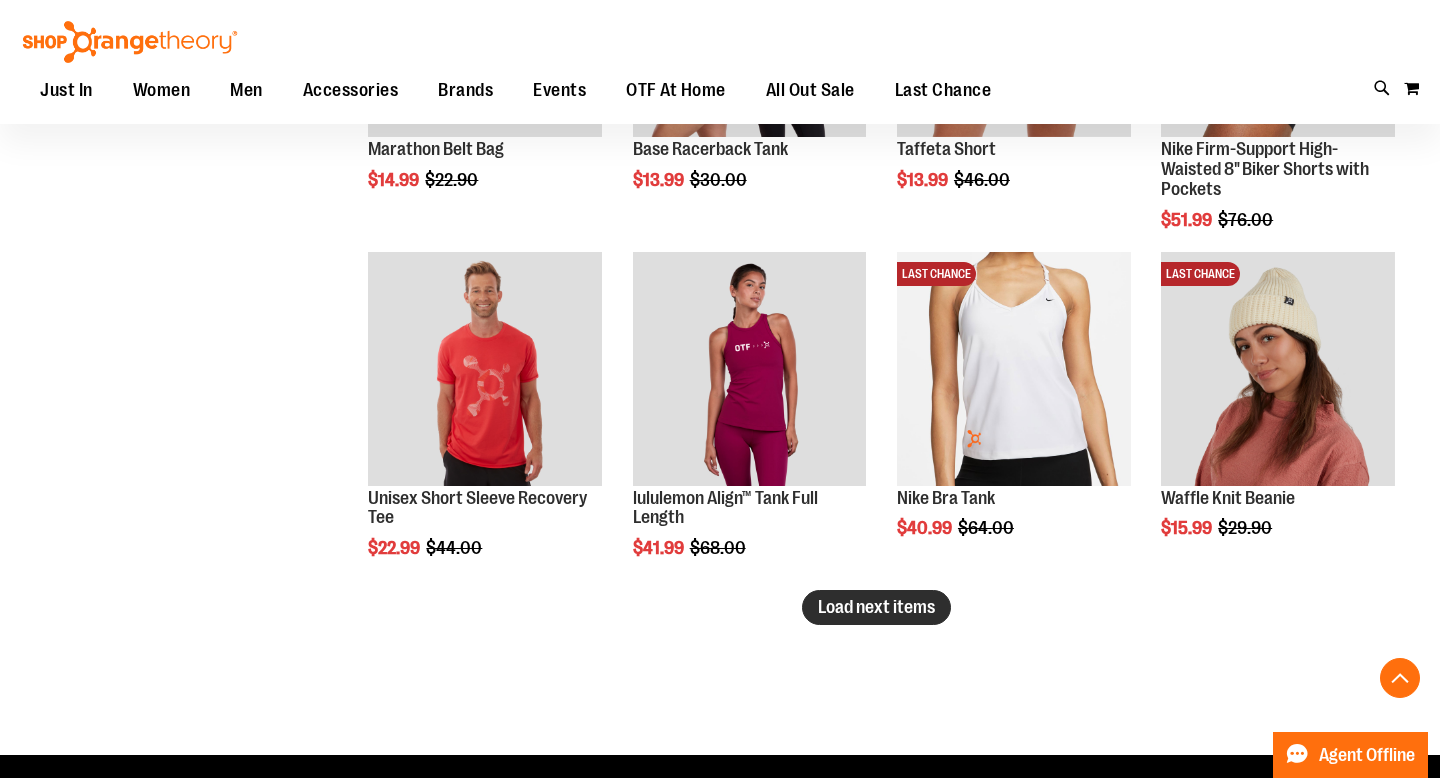 click on "Load next items" at bounding box center (876, 607) 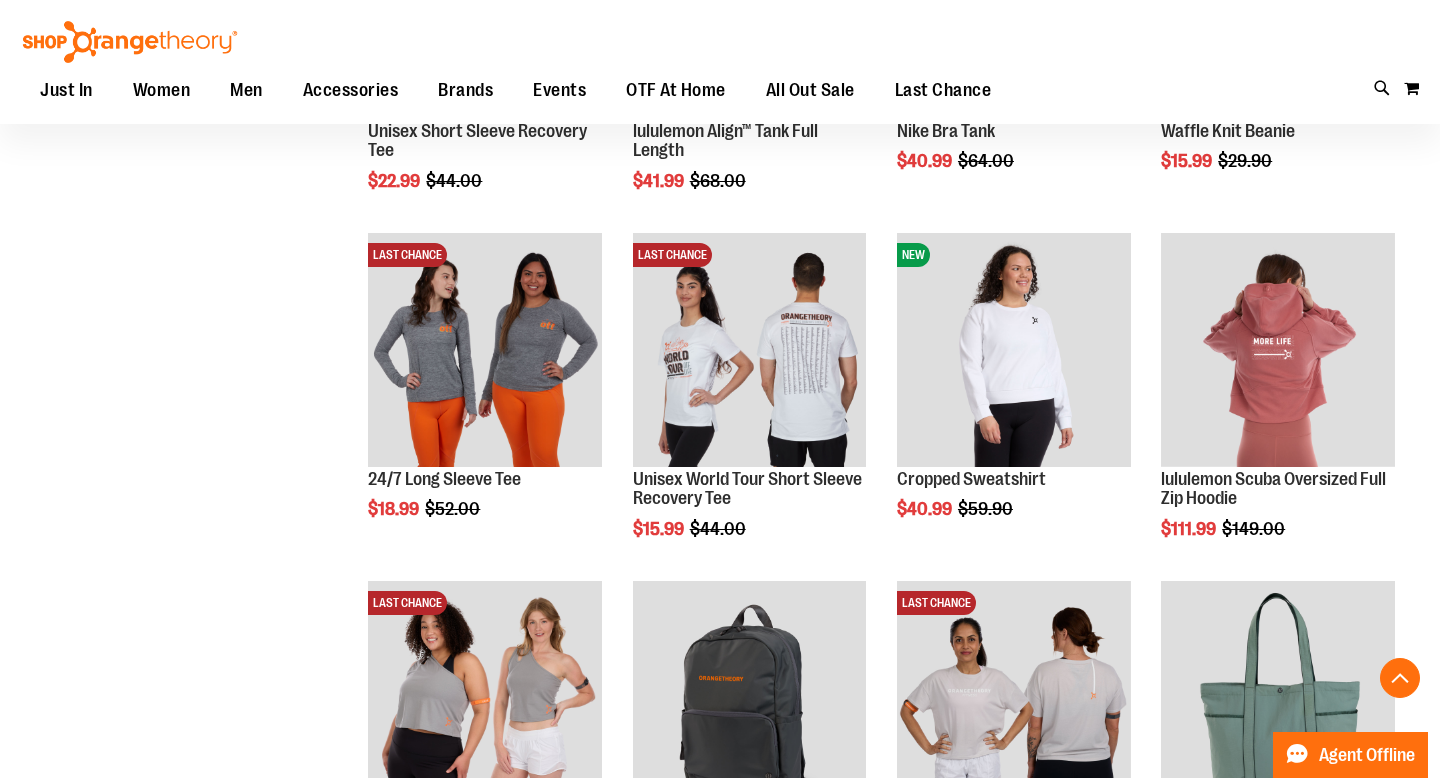 scroll, scrollTop: 8517, scrollLeft: 0, axis: vertical 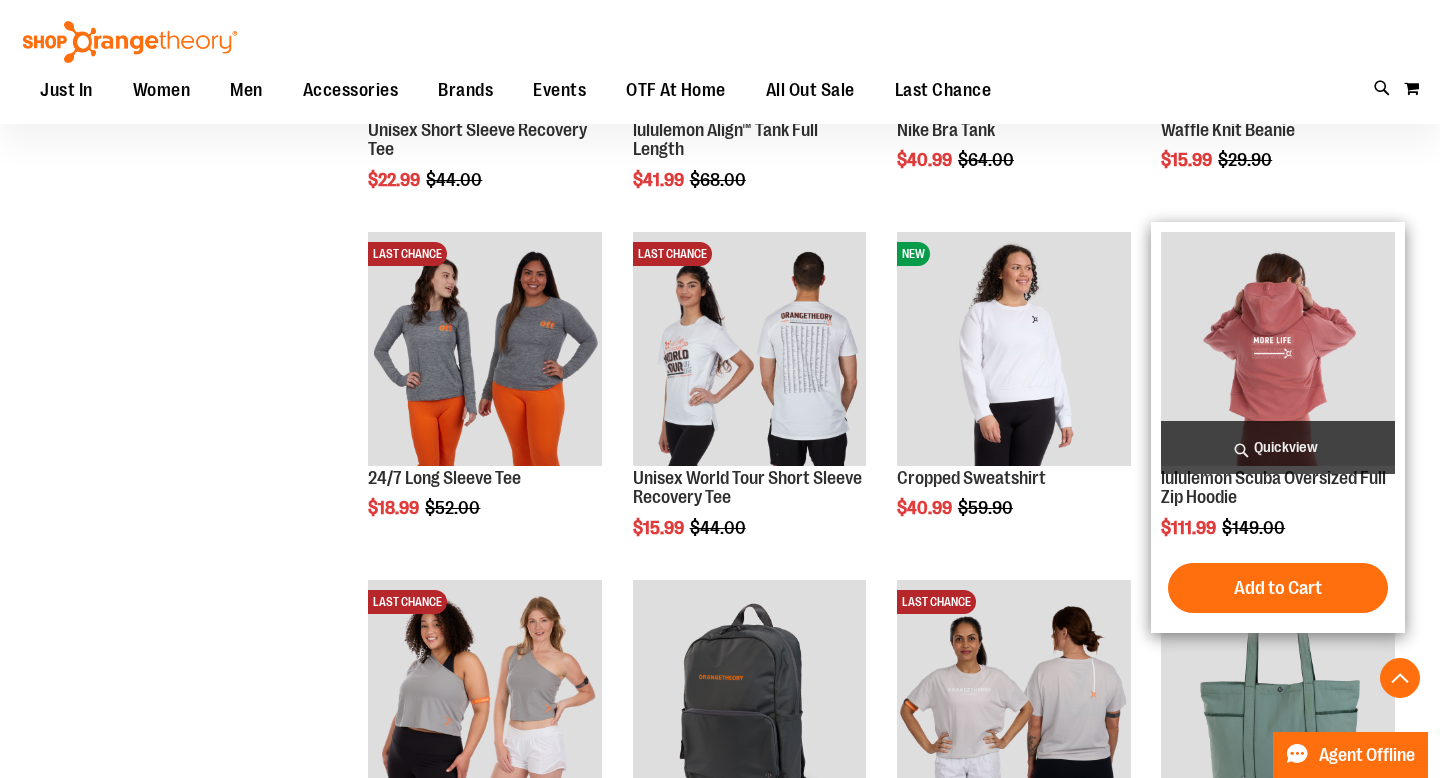 click on "Quickview" at bounding box center (1278, 447) 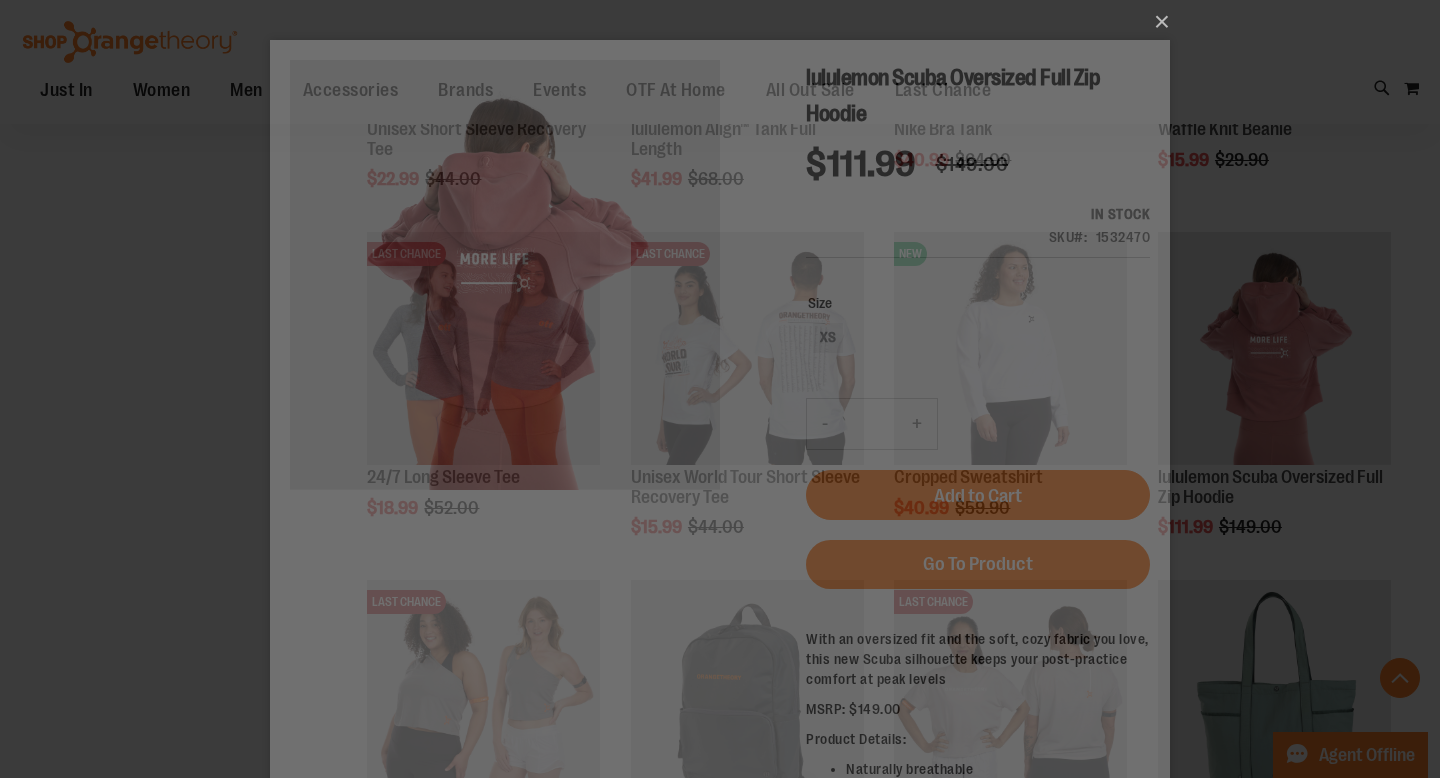 scroll, scrollTop: 0, scrollLeft: 0, axis: both 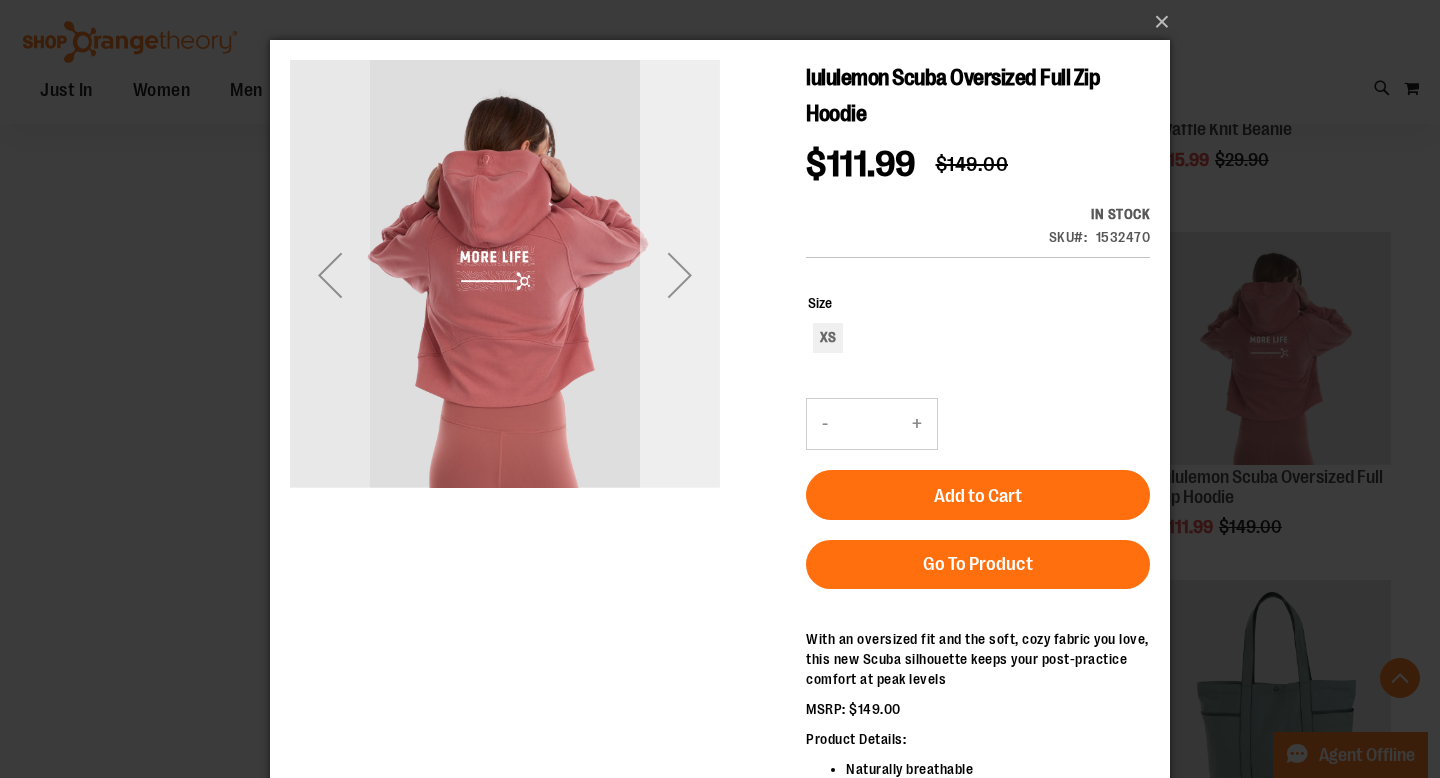 click at bounding box center [680, 275] 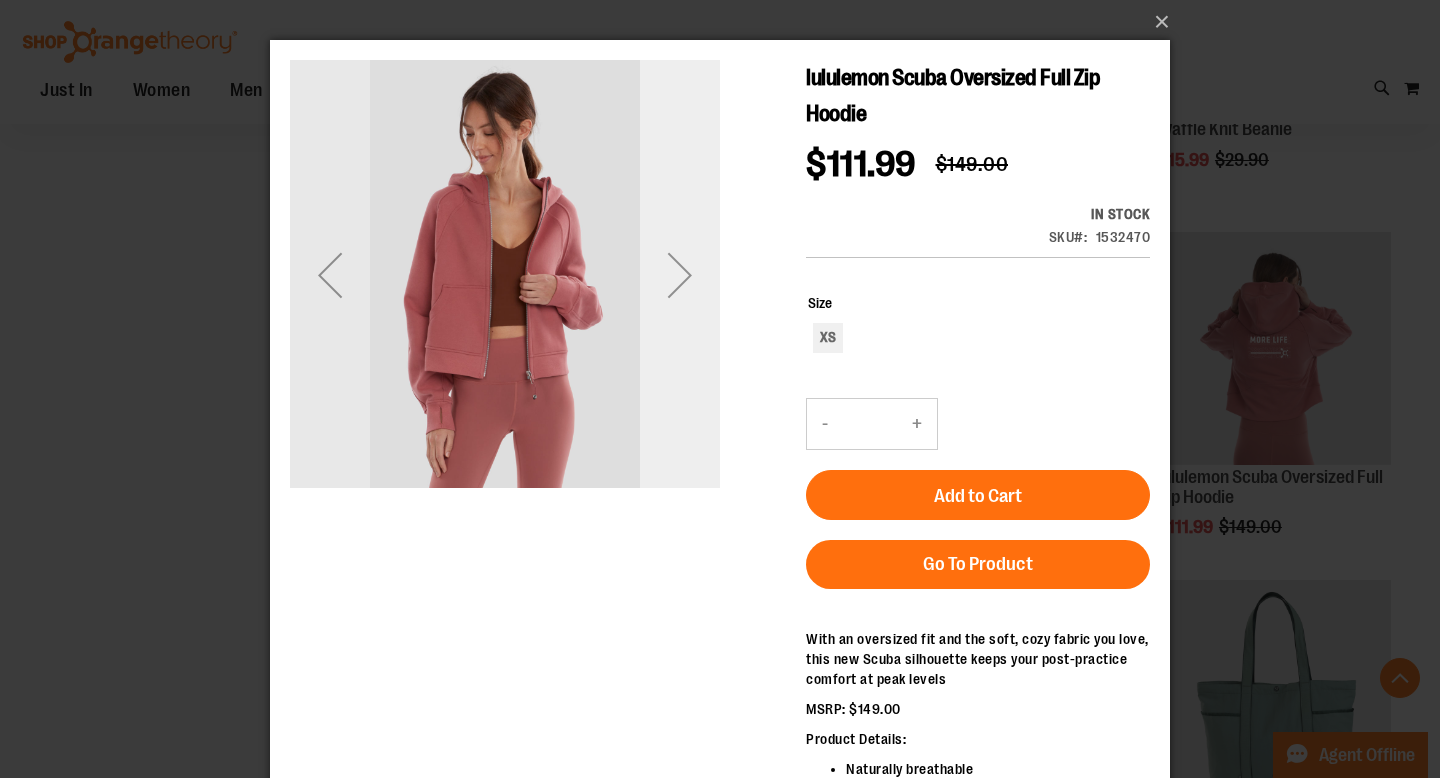 click at bounding box center [680, 275] 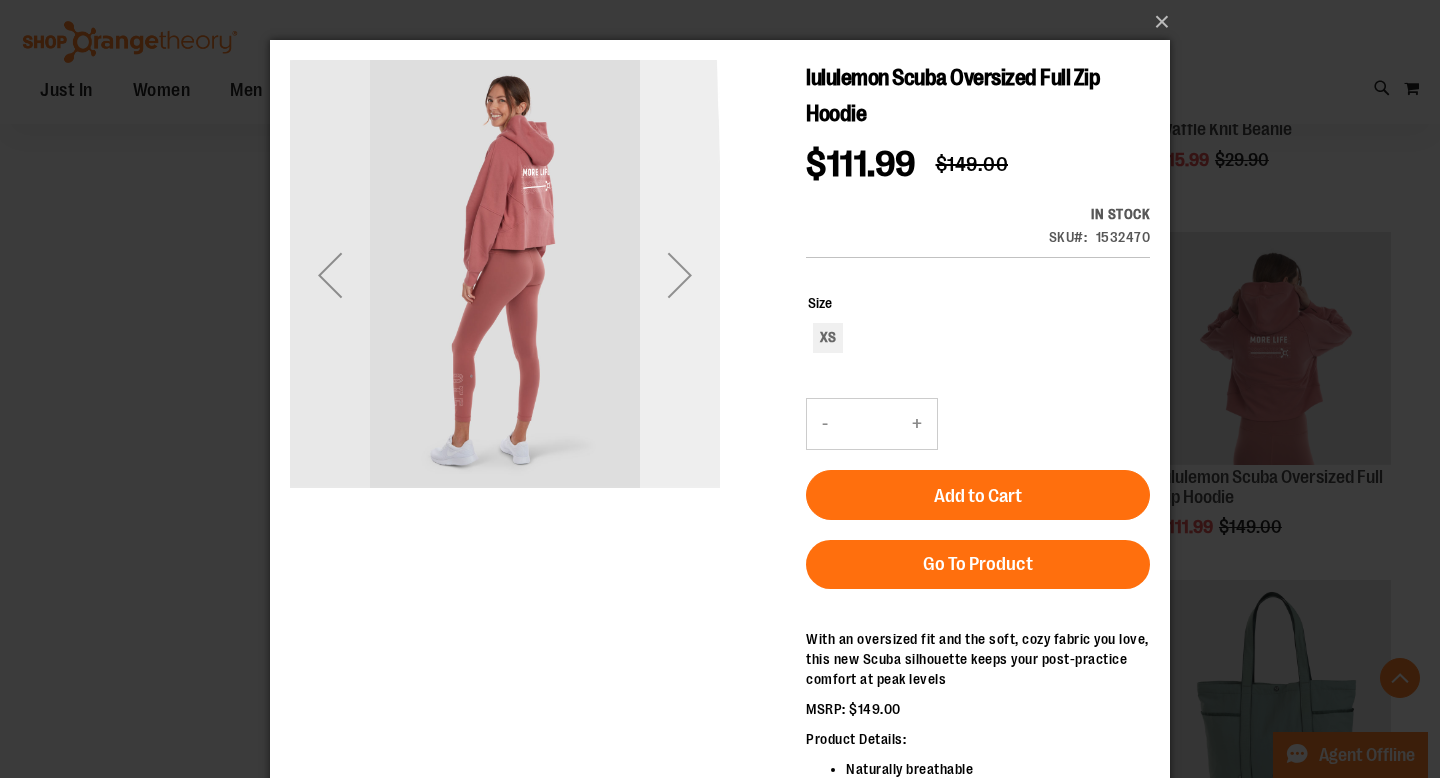 click at bounding box center (680, 275) 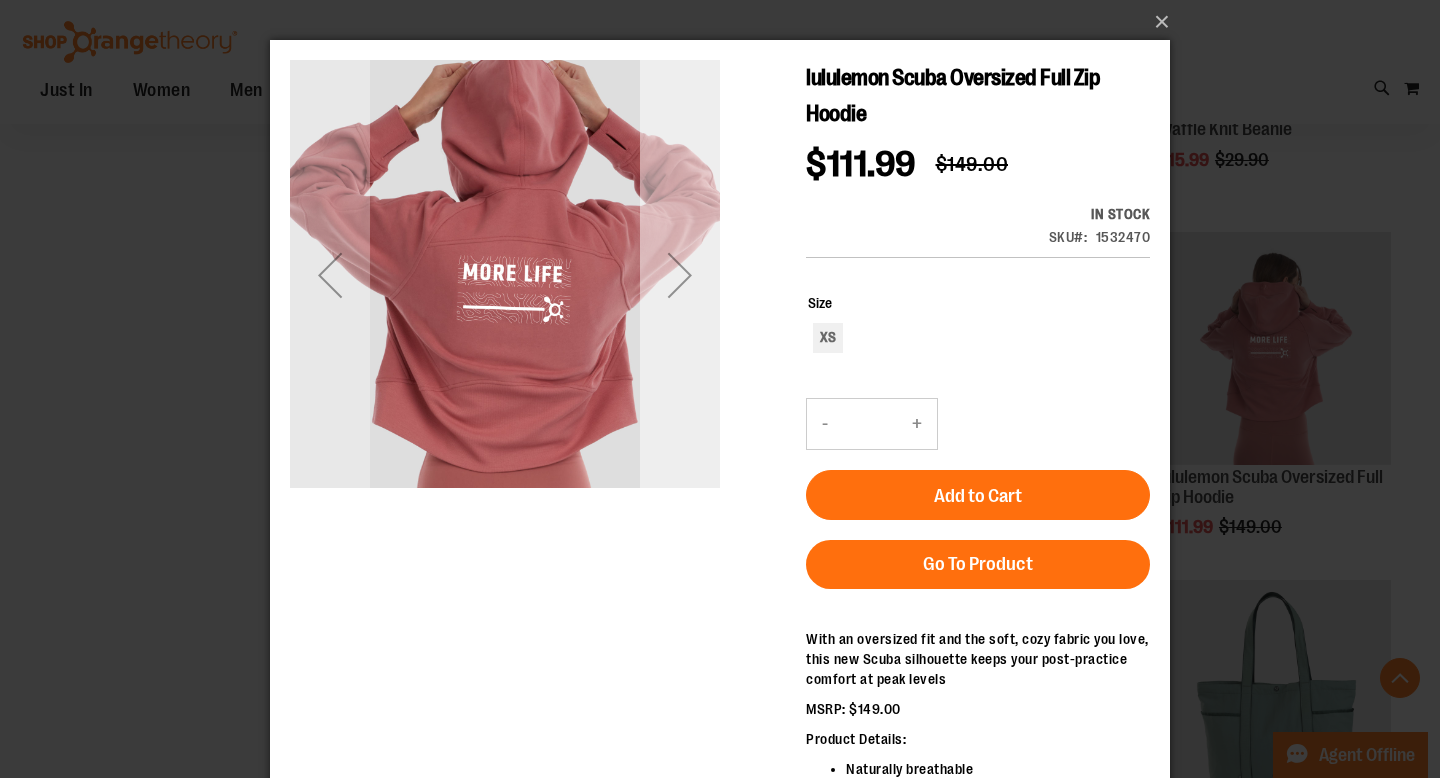 click at bounding box center [680, 275] 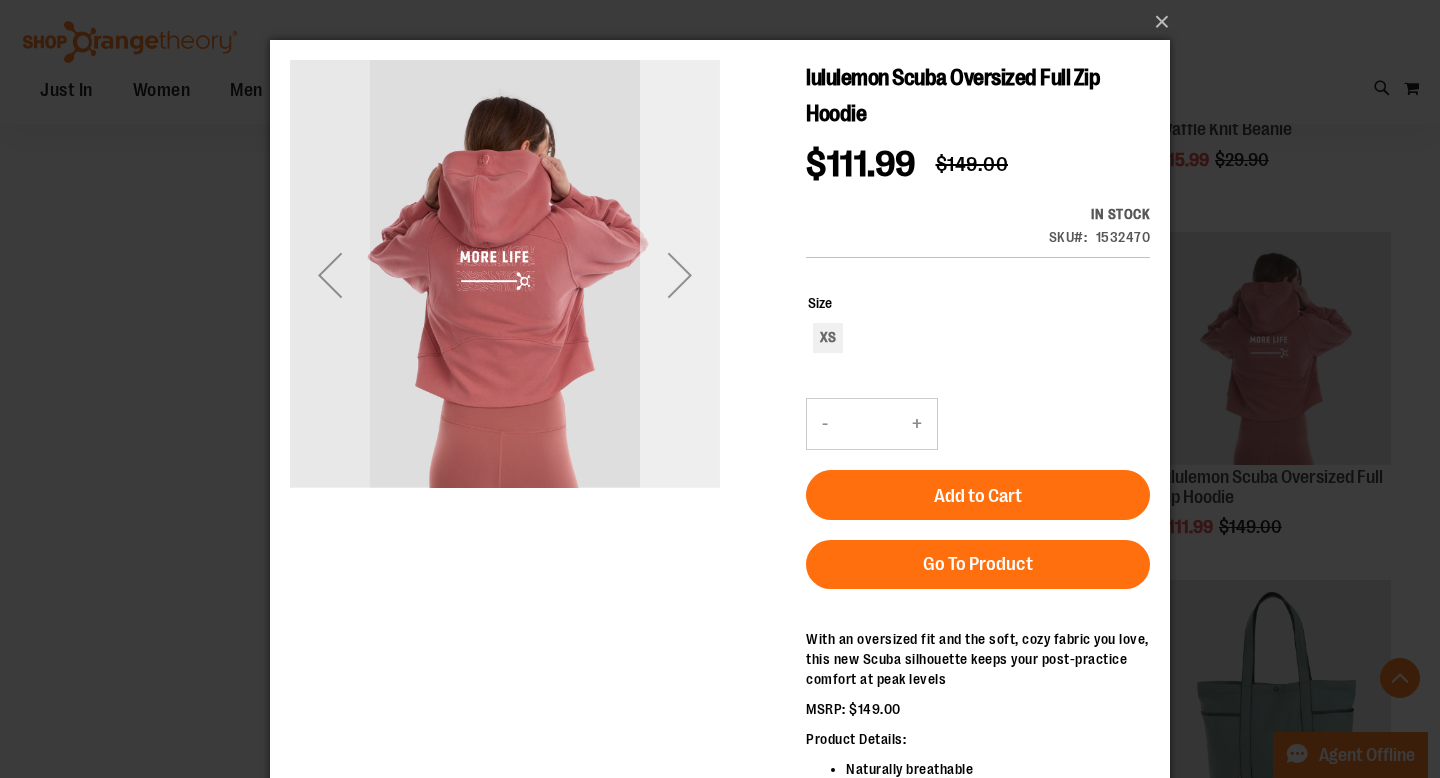 click at bounding box center (680, 275) 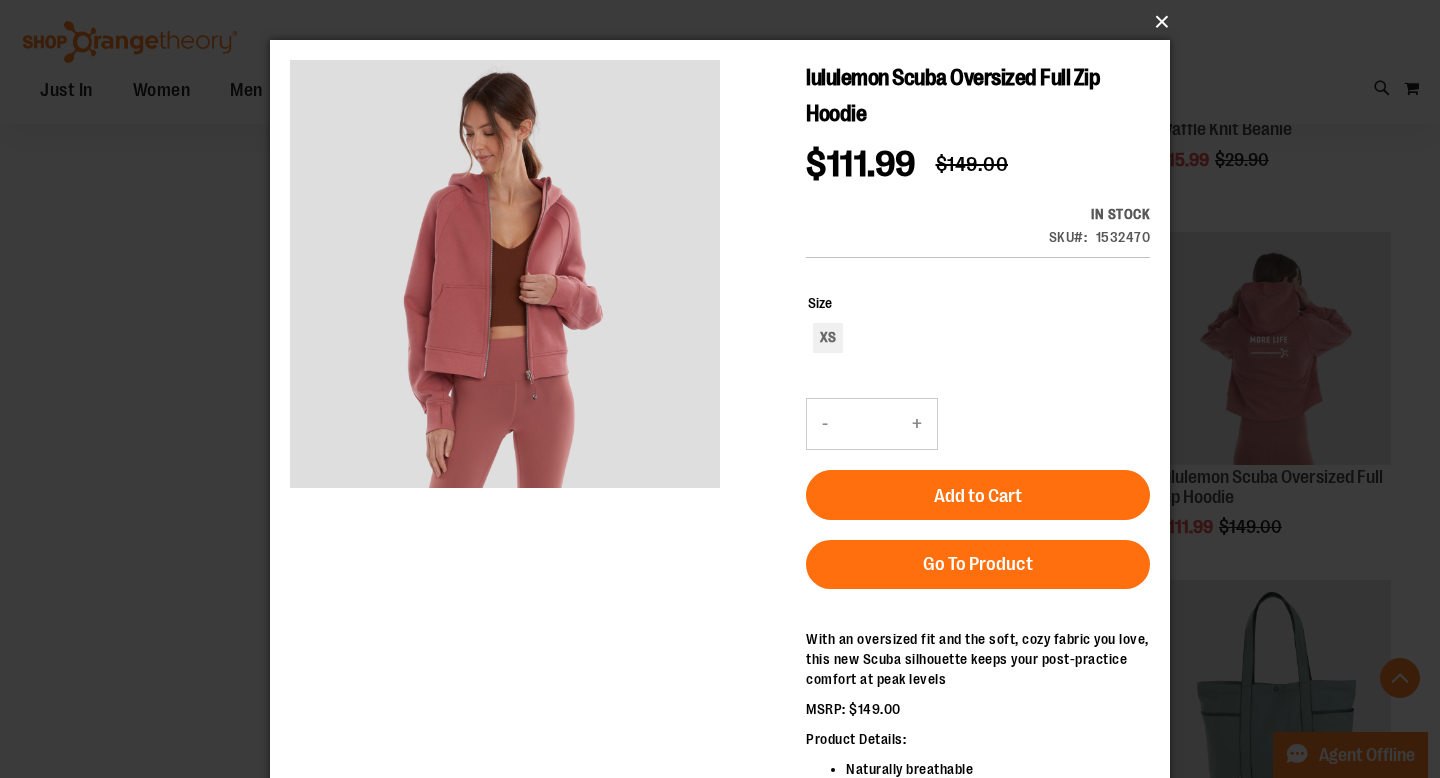 click on "×" at bounding box center (726, 22) 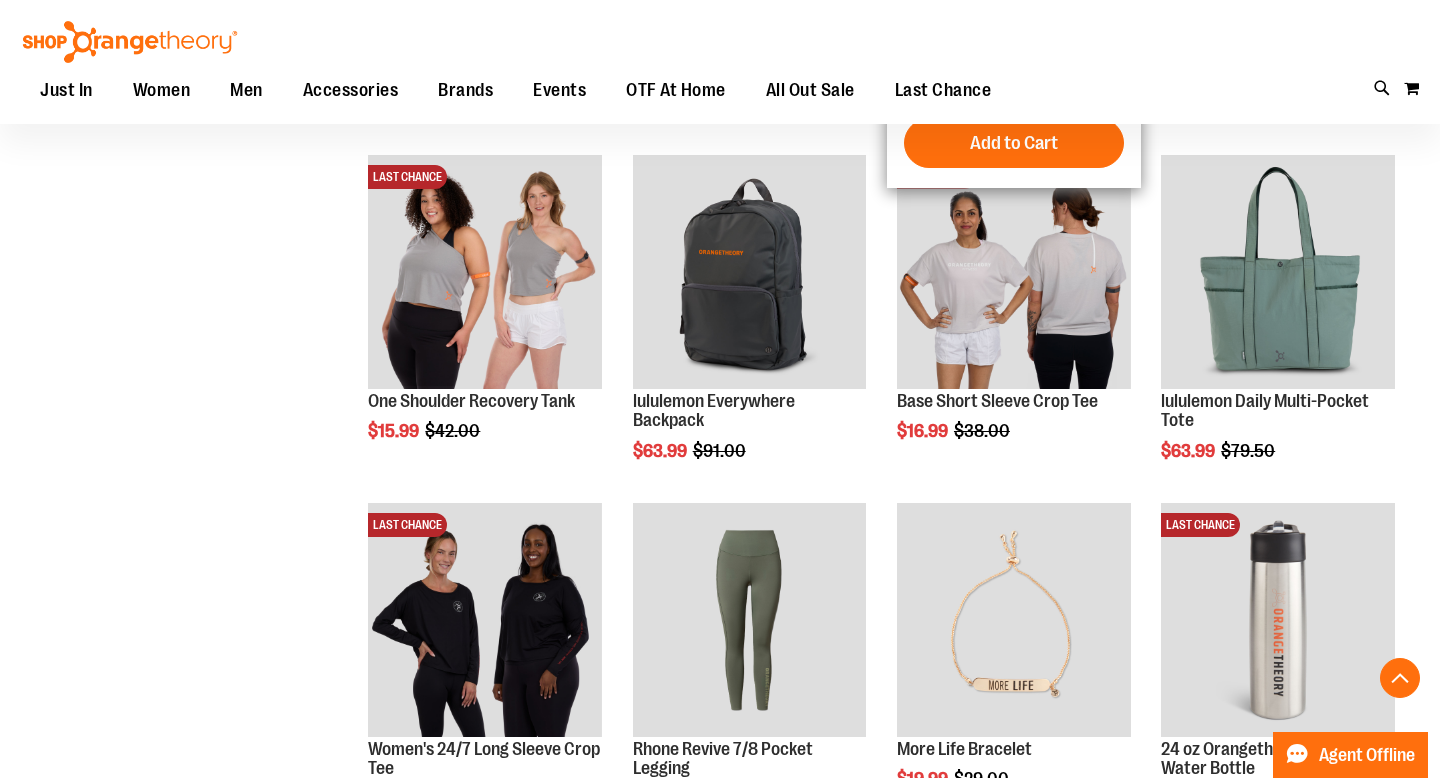 scroll, scrollTop: 8943, scrollLeft: 0, axis: vertical 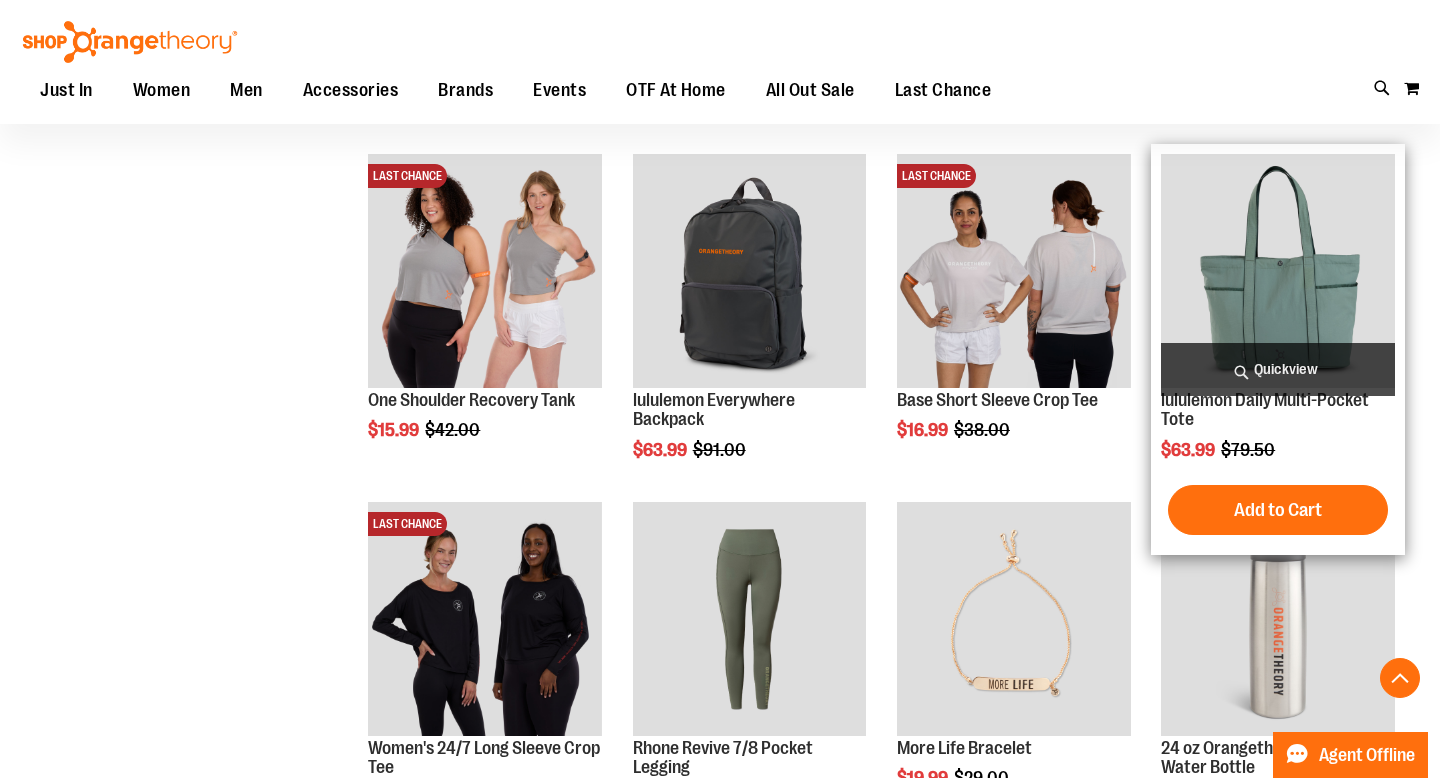 click on "Quickview" at bounding box center (1278, 369) 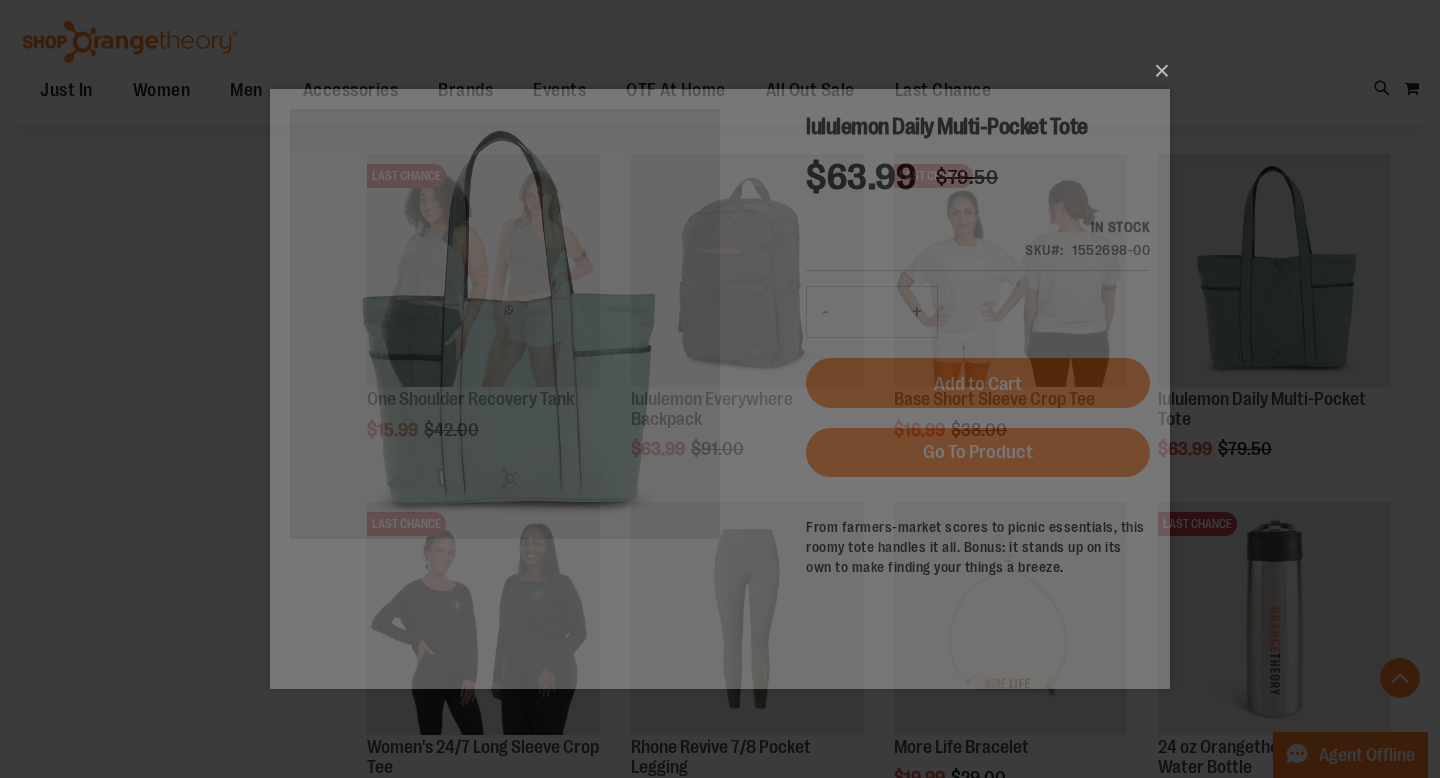 scroll, scrollTop: 0, scrollLeft: 0, axis: both 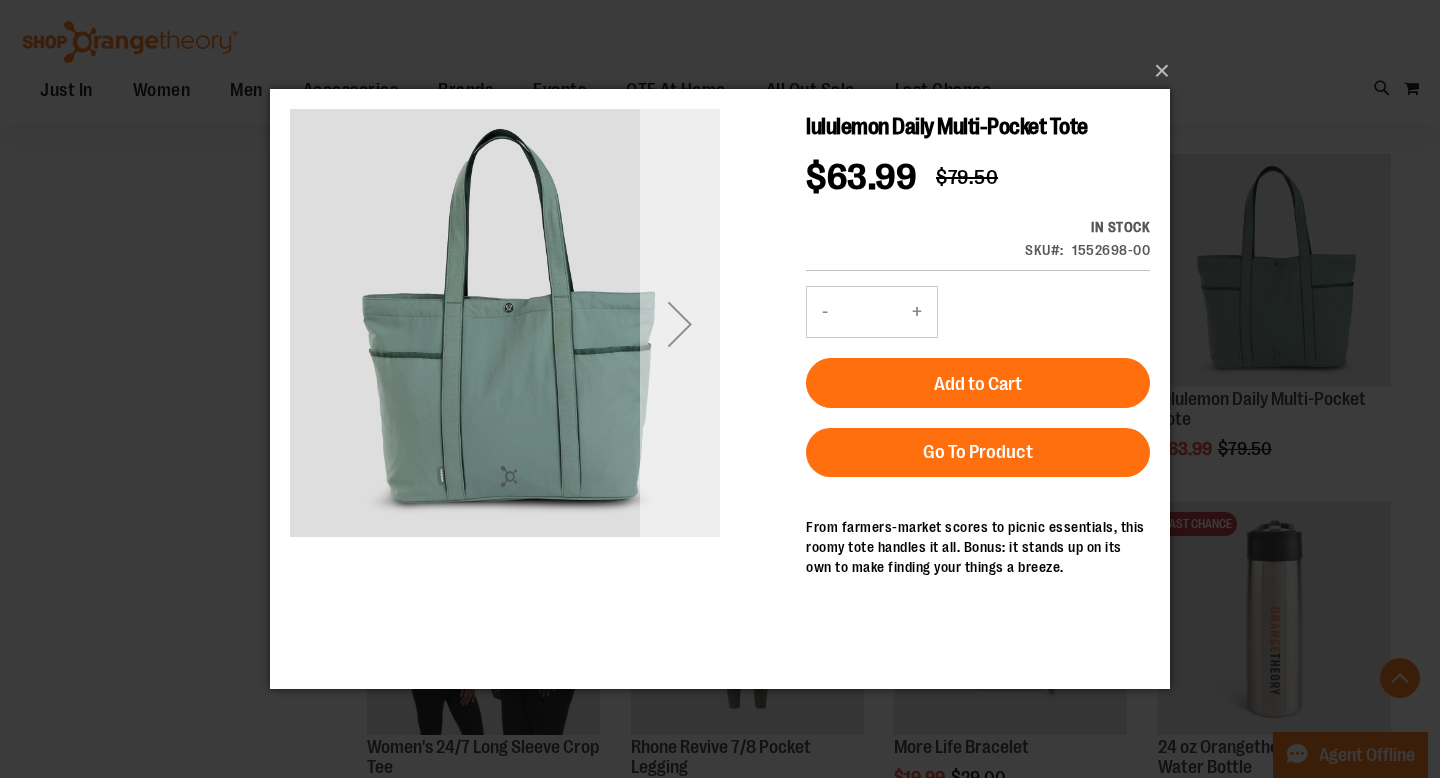 click at bounding box center [680, 324] 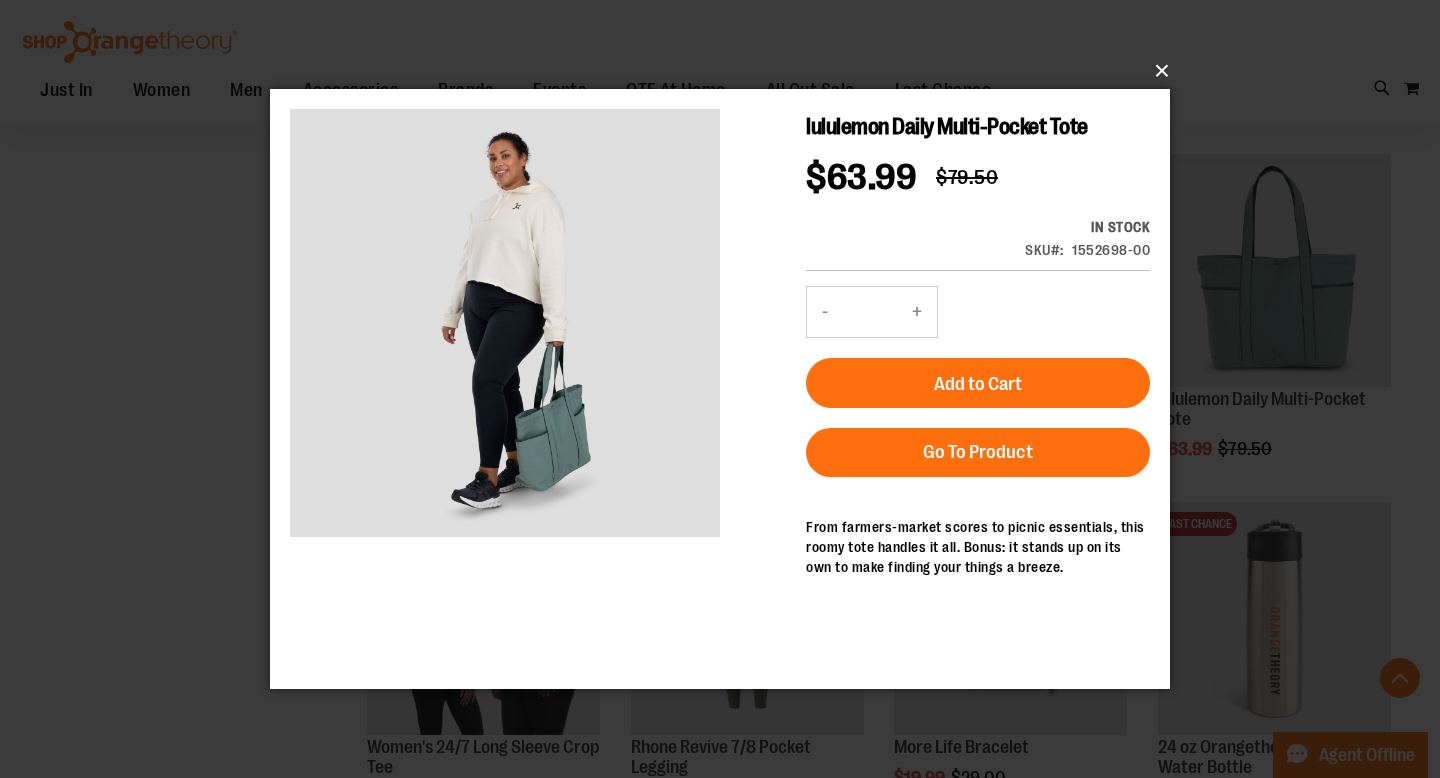 click on "×" at bounding box center (726, 71) 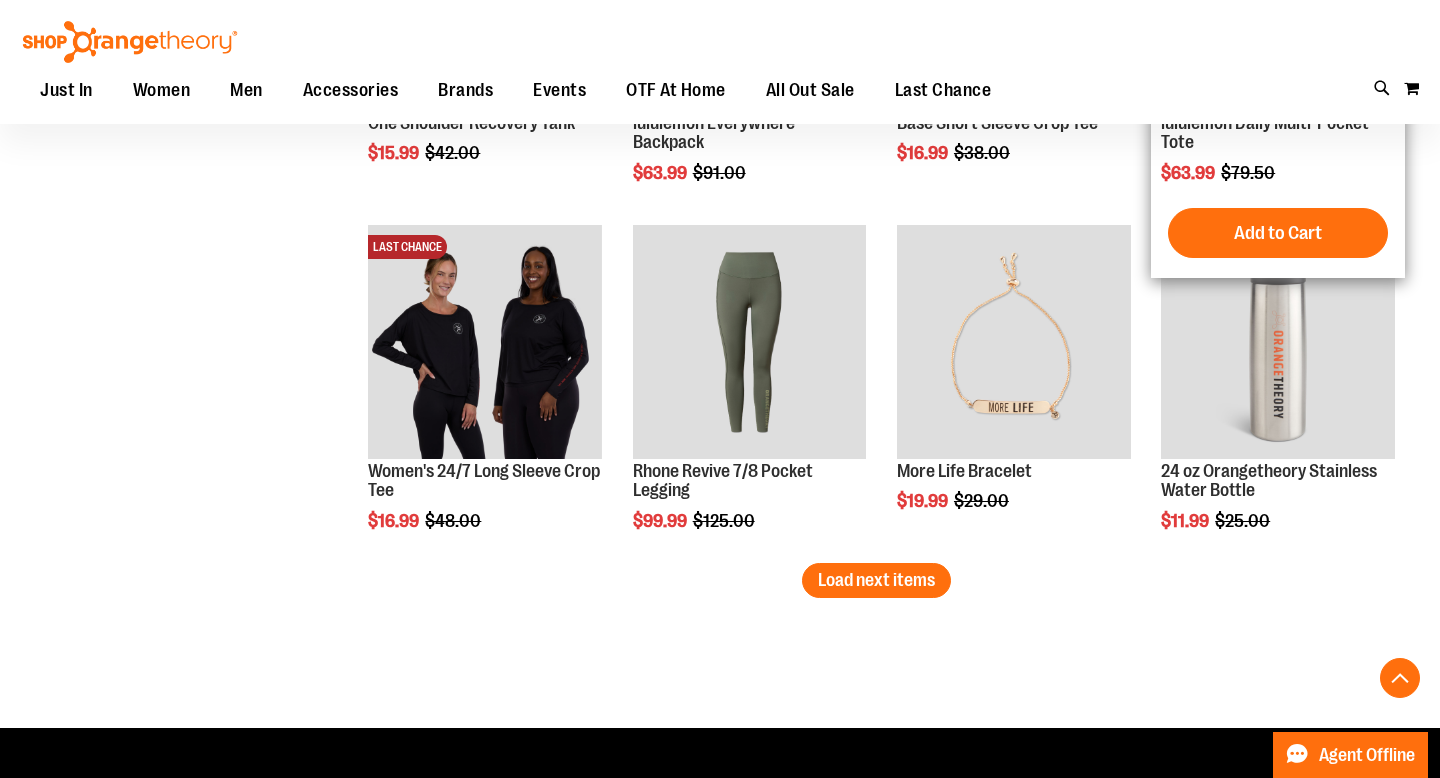 scroll, scrollTop: 9227, scrollLeft: 0, axis: vertical 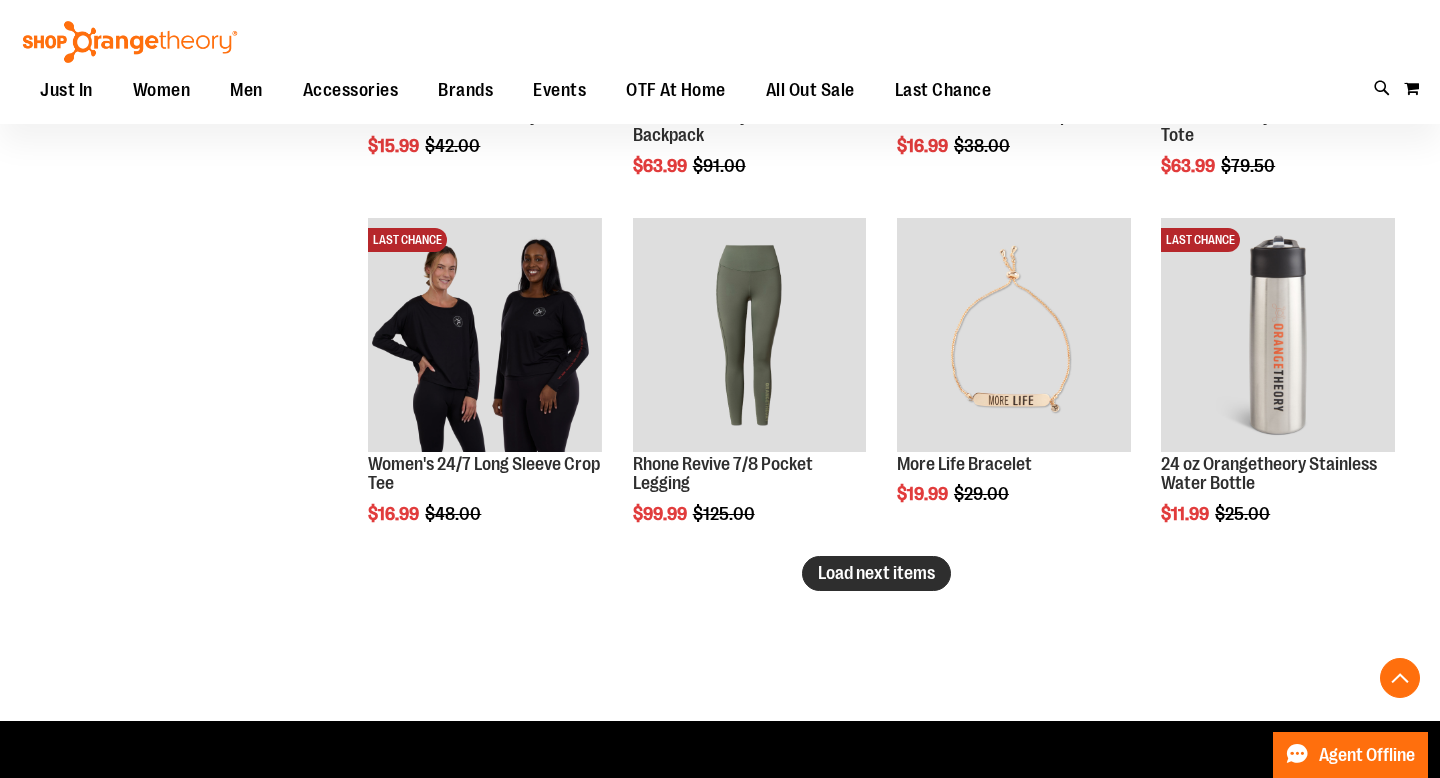 click on "Load next items" at bounding box center [876, 573] 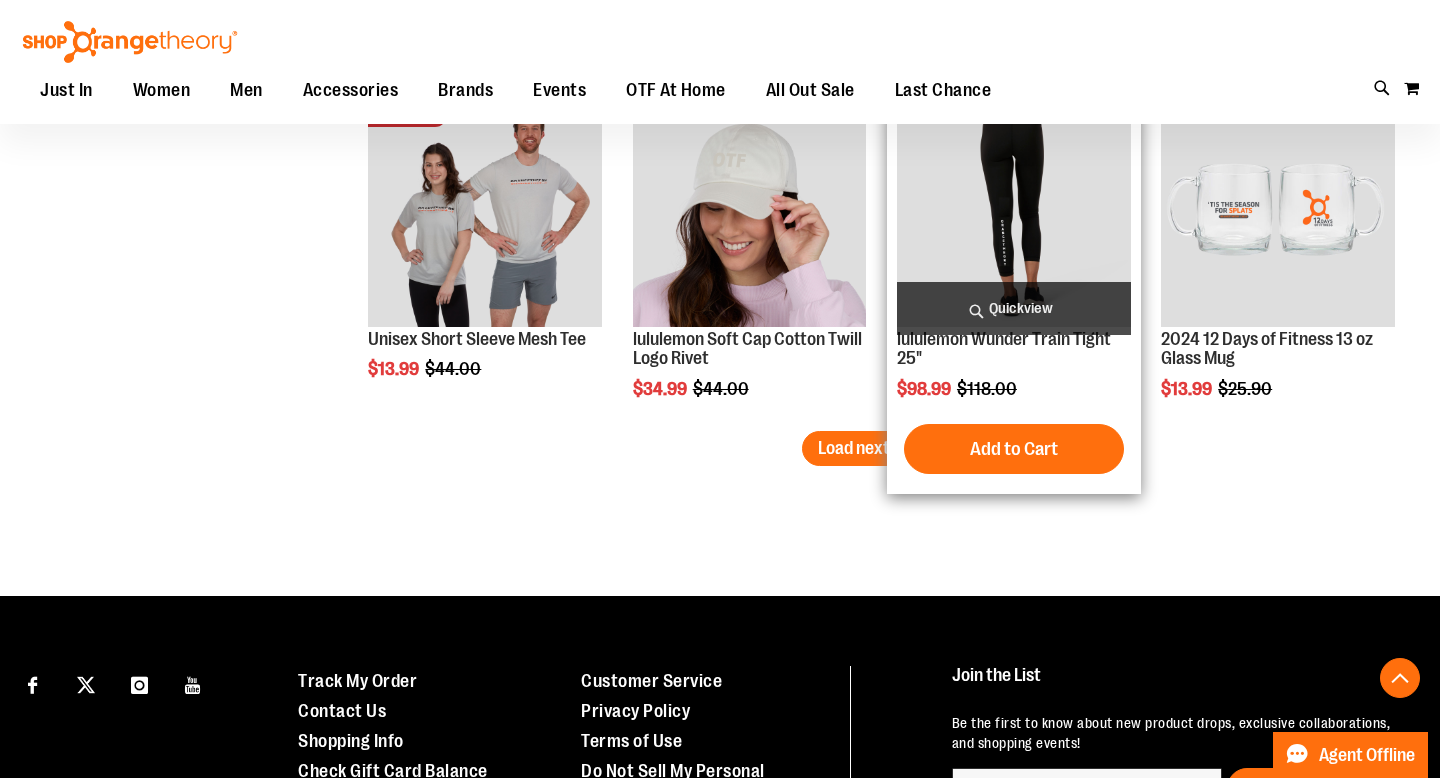 scroll, scrollTop: 10400, scrollLeft: 0, axis: vertical 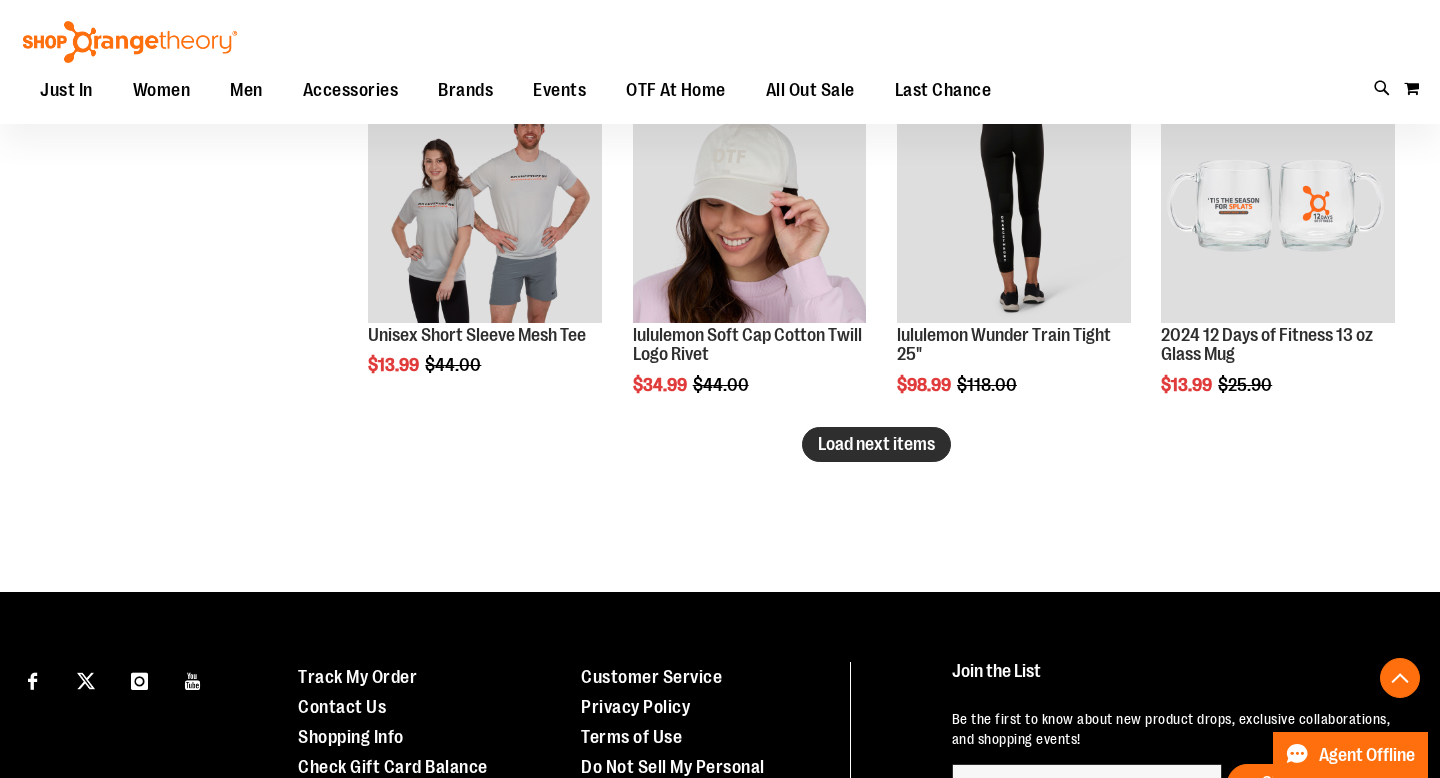 click on "Load next items" at bounding box center [876, 444] 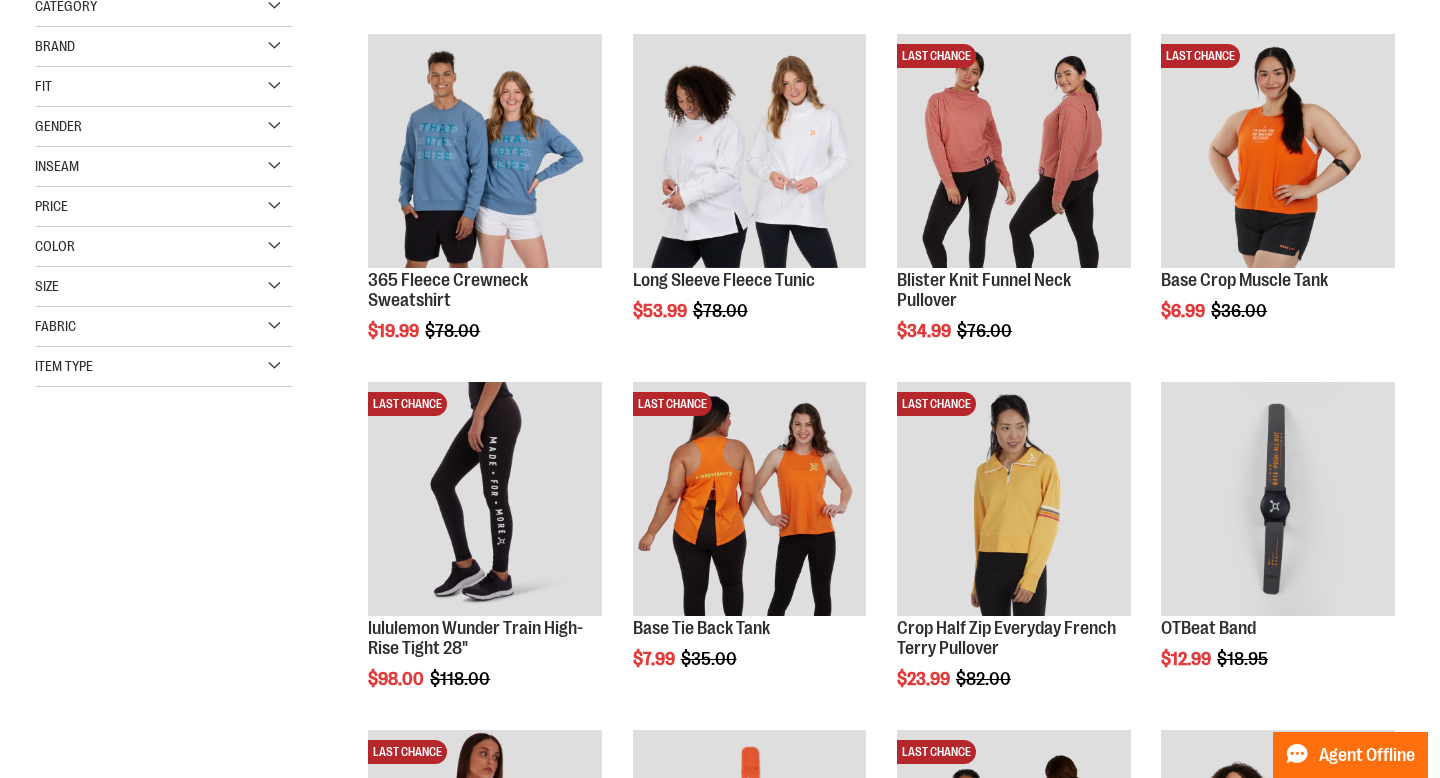 scroll, scrollTop: 0, scrollLeft: 0, axis: both 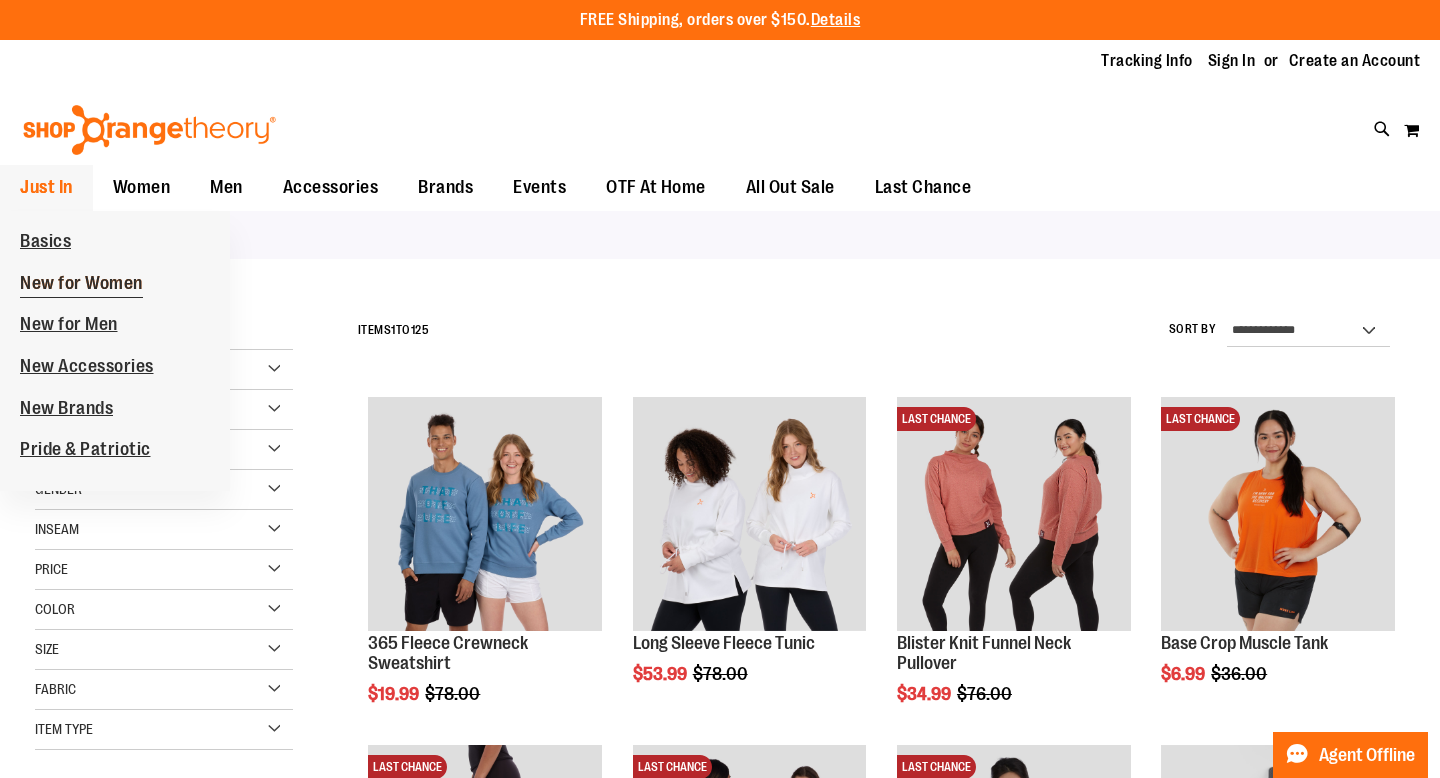 click on "New for Women" at bounding box center [81, 285] 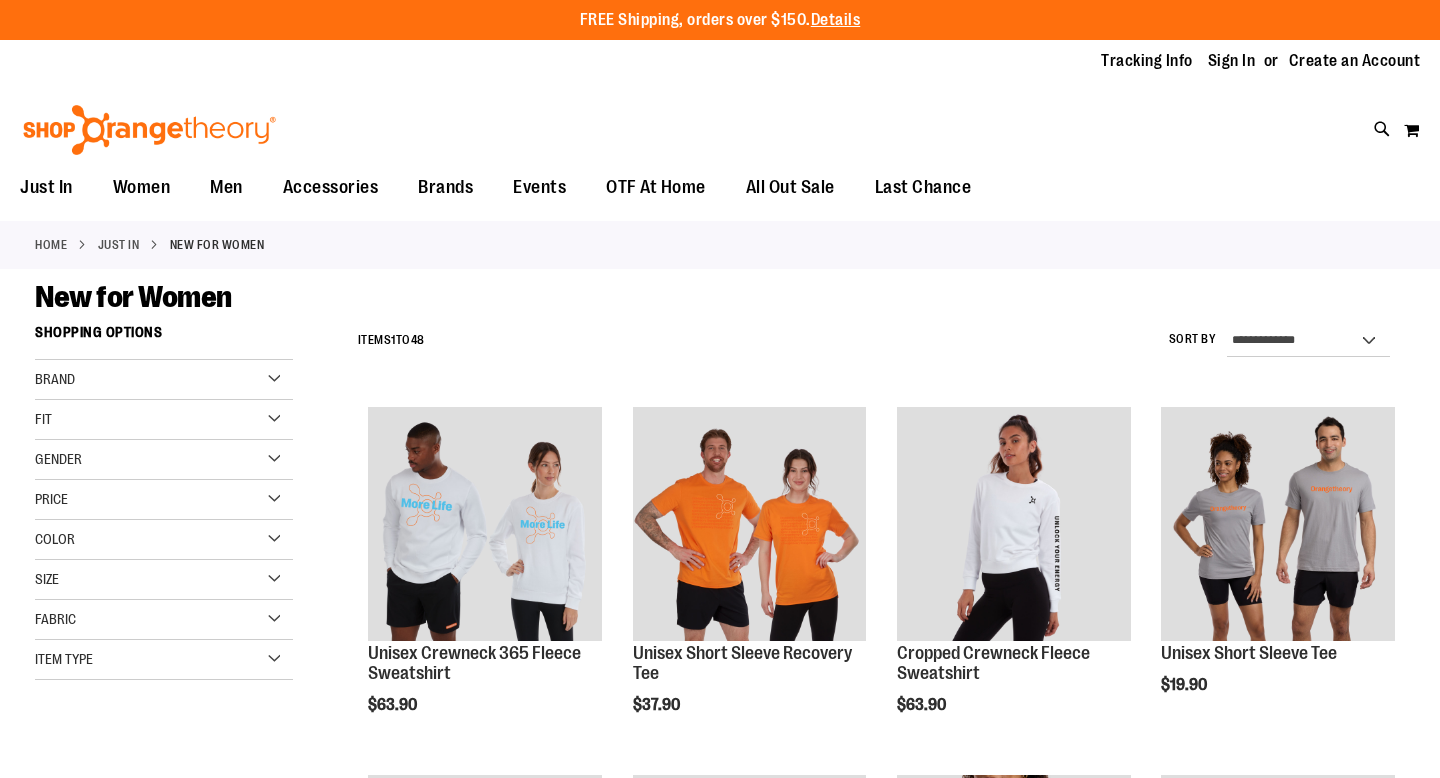 scroll, scrollTop: 0, scrollLeft: 0, axis: both 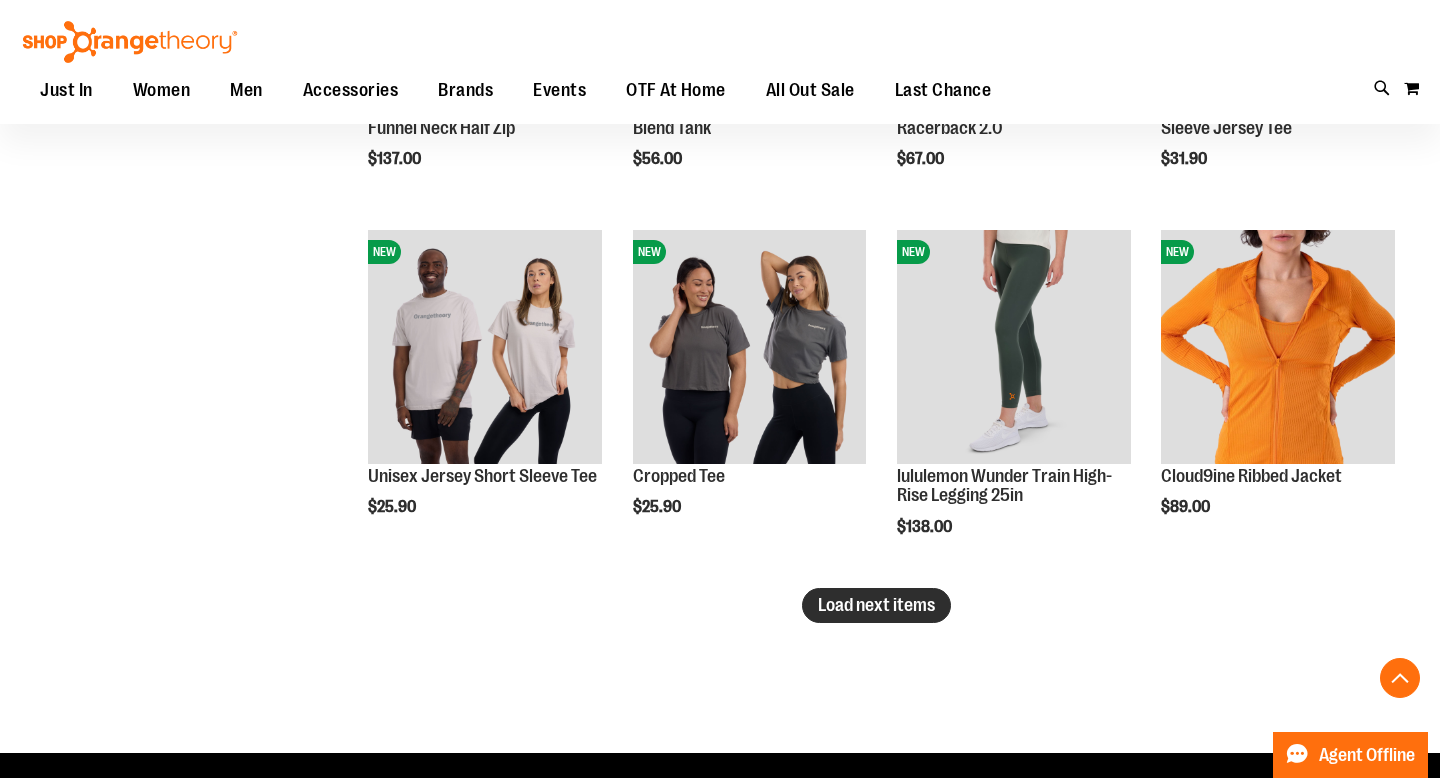 type on "**********" 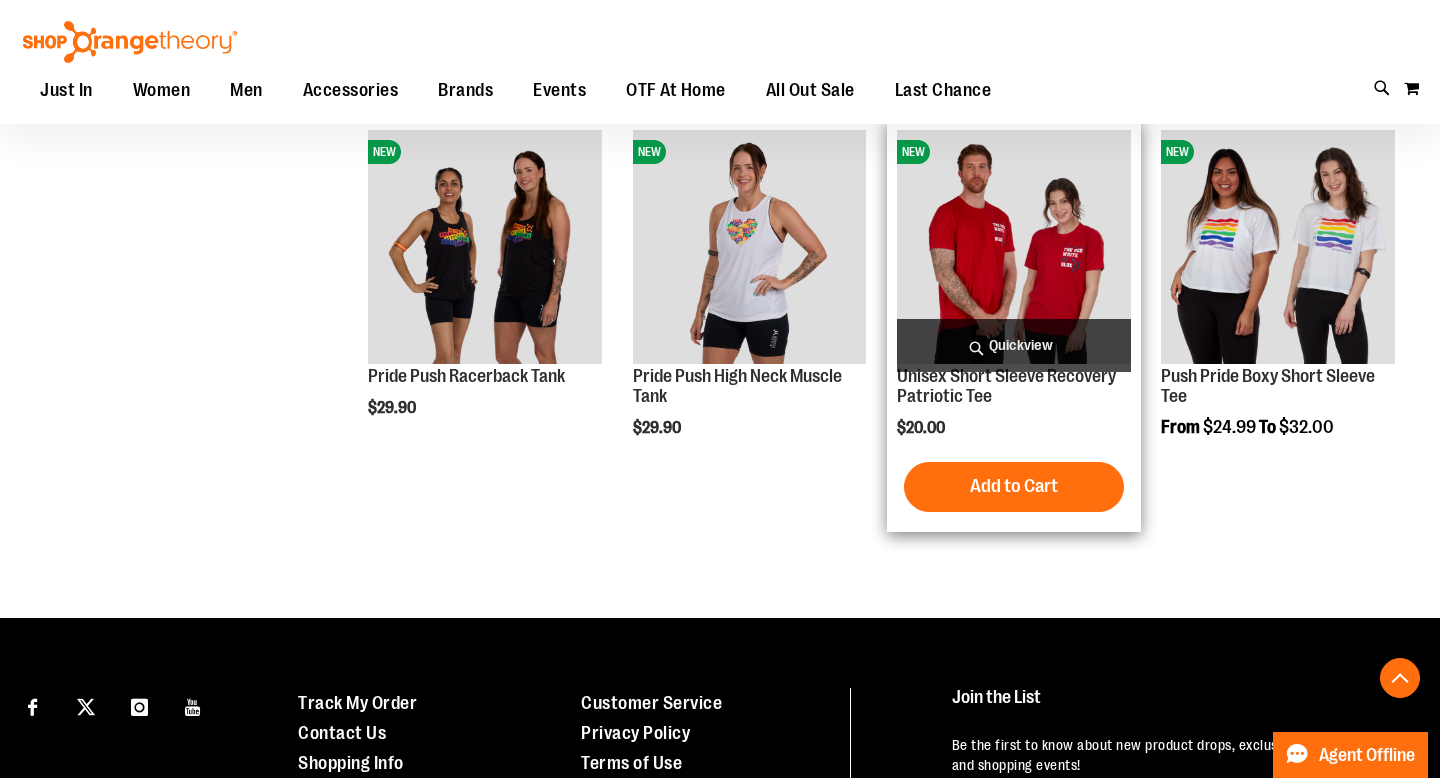 scroll, scrollTop: 4565, scrollLeft: 0, axis: vertical 